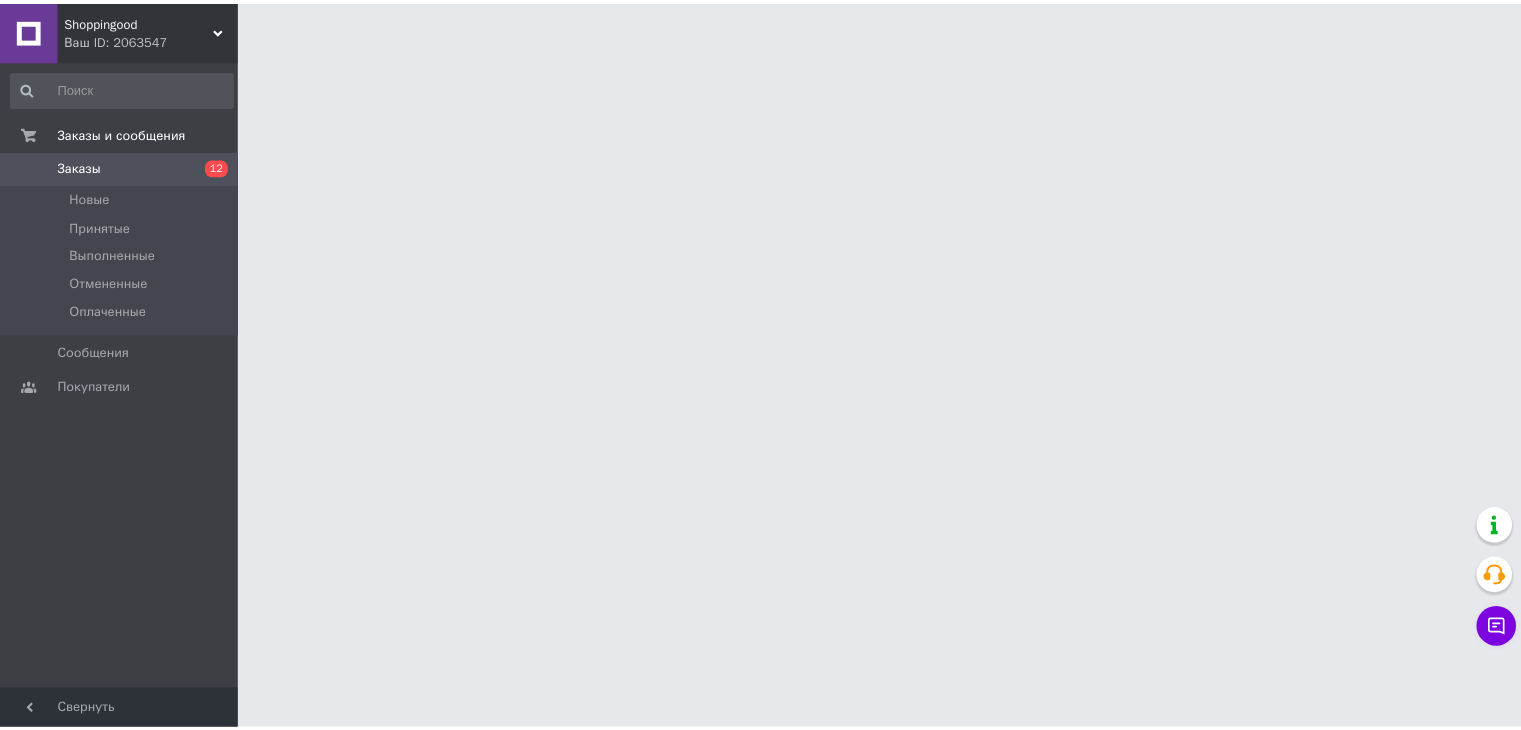 scroll, scrollTop: 0, scrollLeft: 0, axis: both 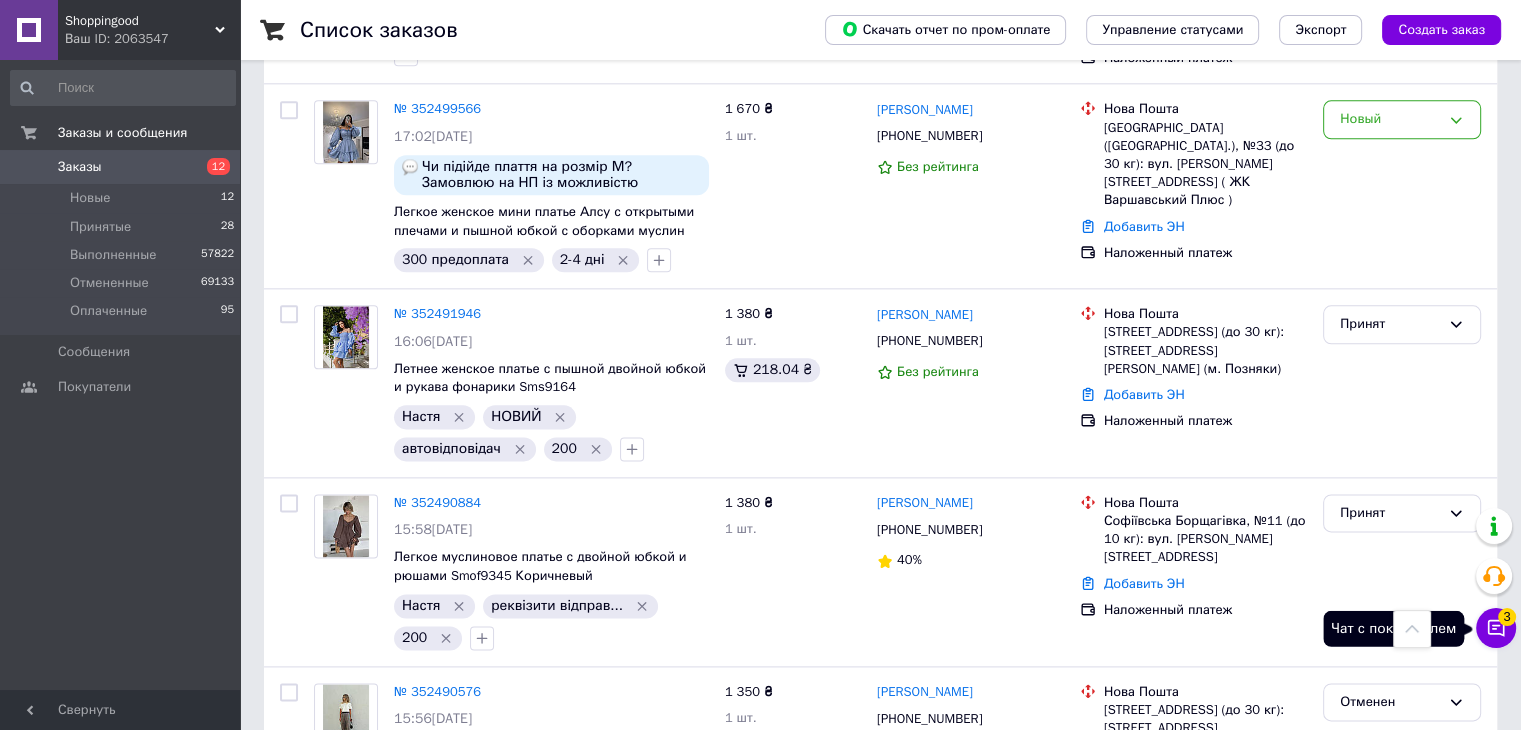 click 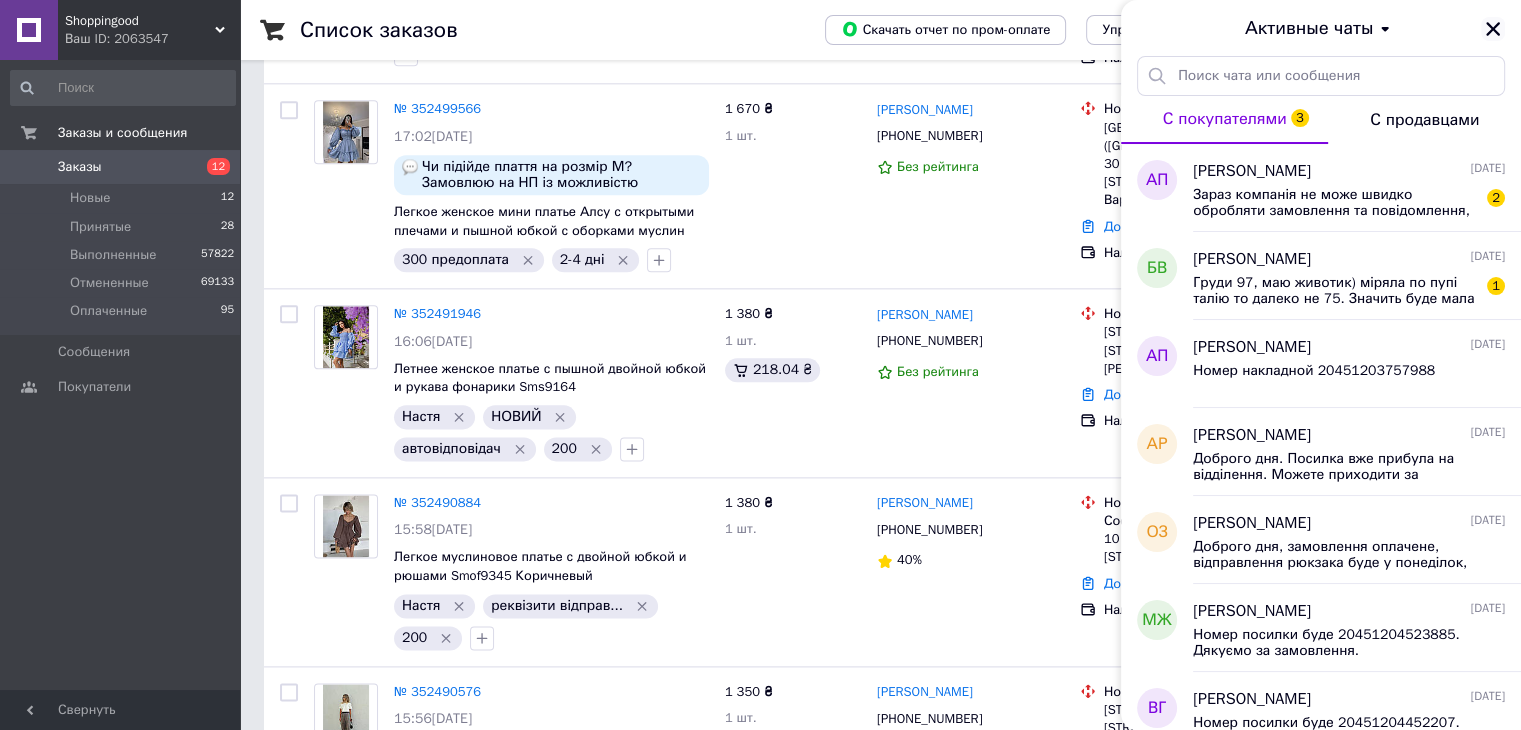 click 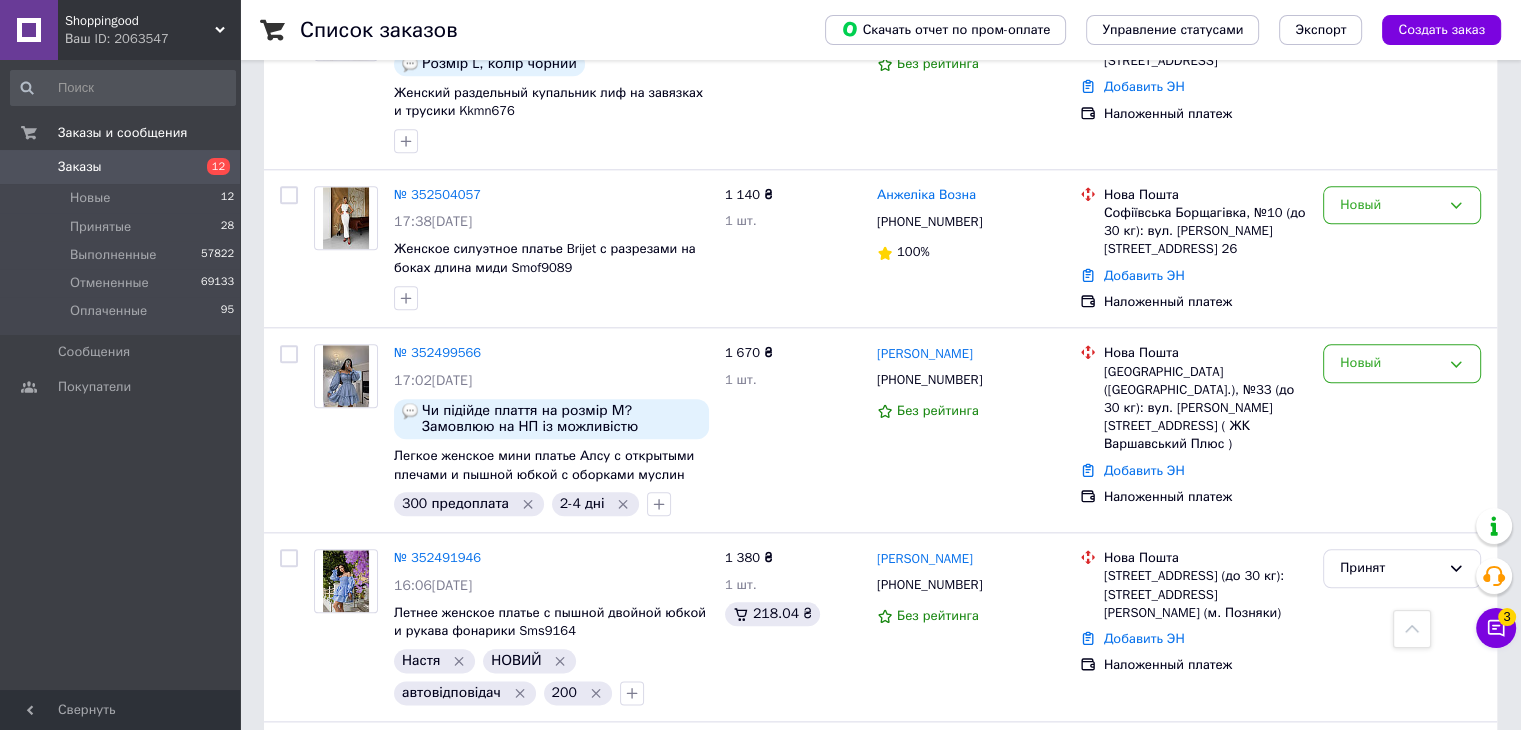 scroll, scrollTop: 2198, scrollLeft: 0, axis: vertical 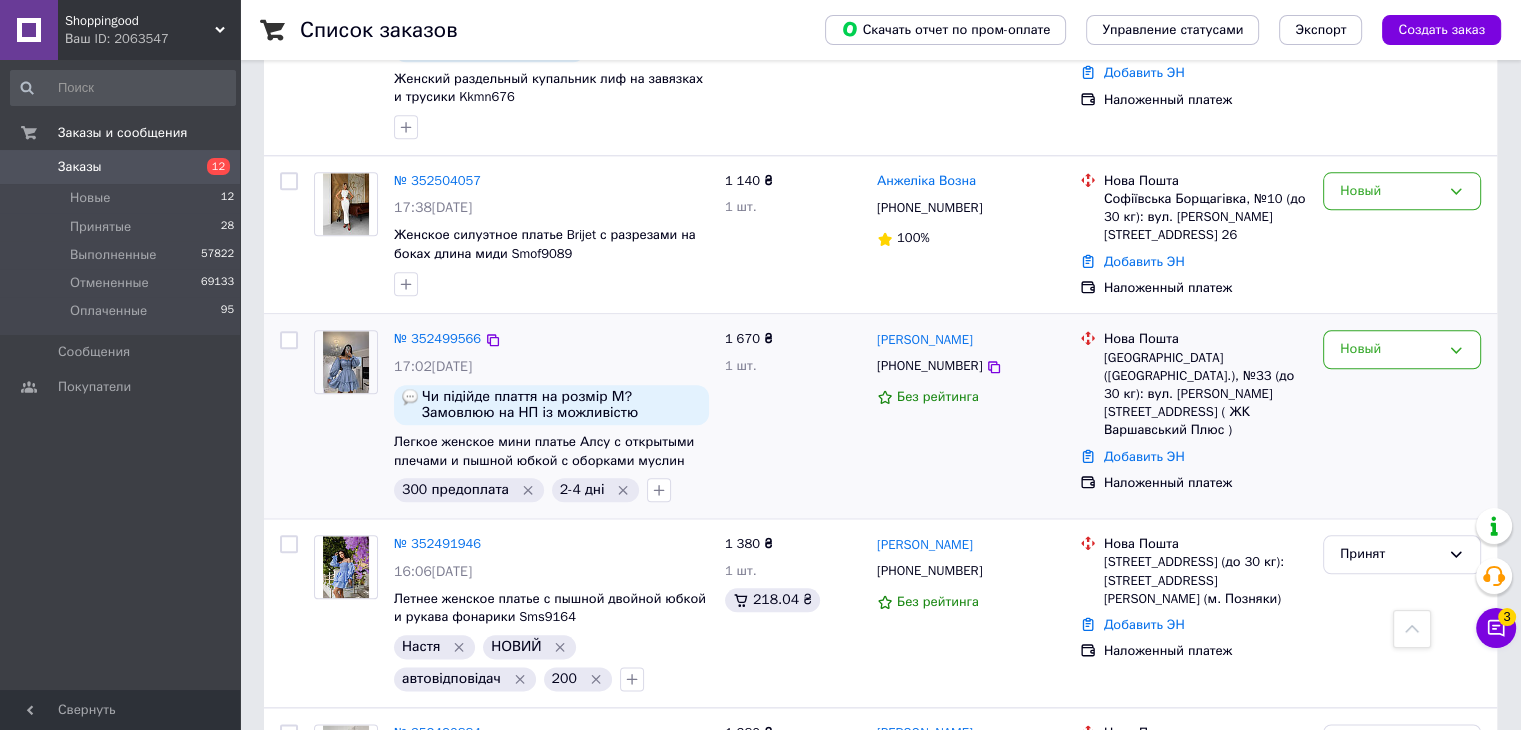 click at bounding box center [289, 340] 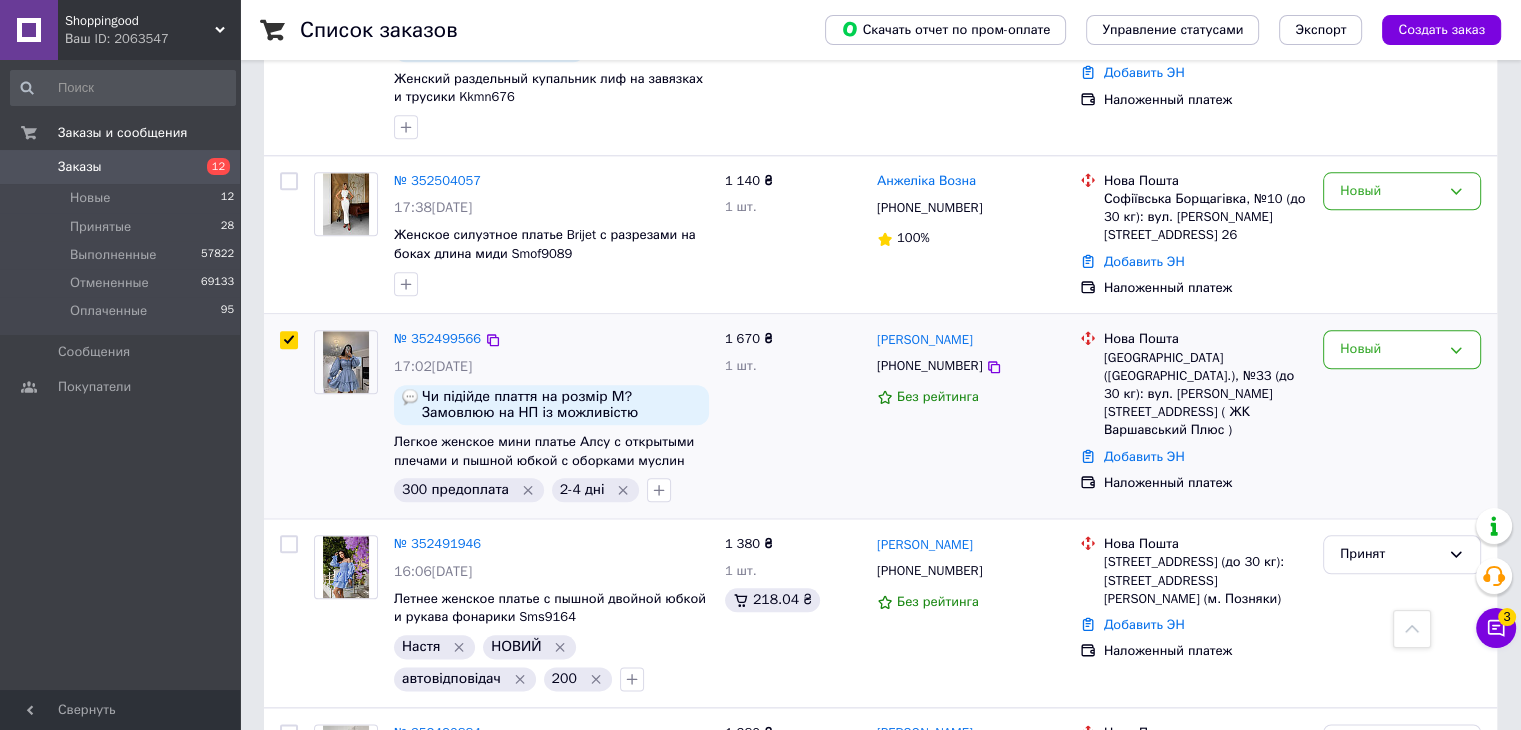checkbox on "true" 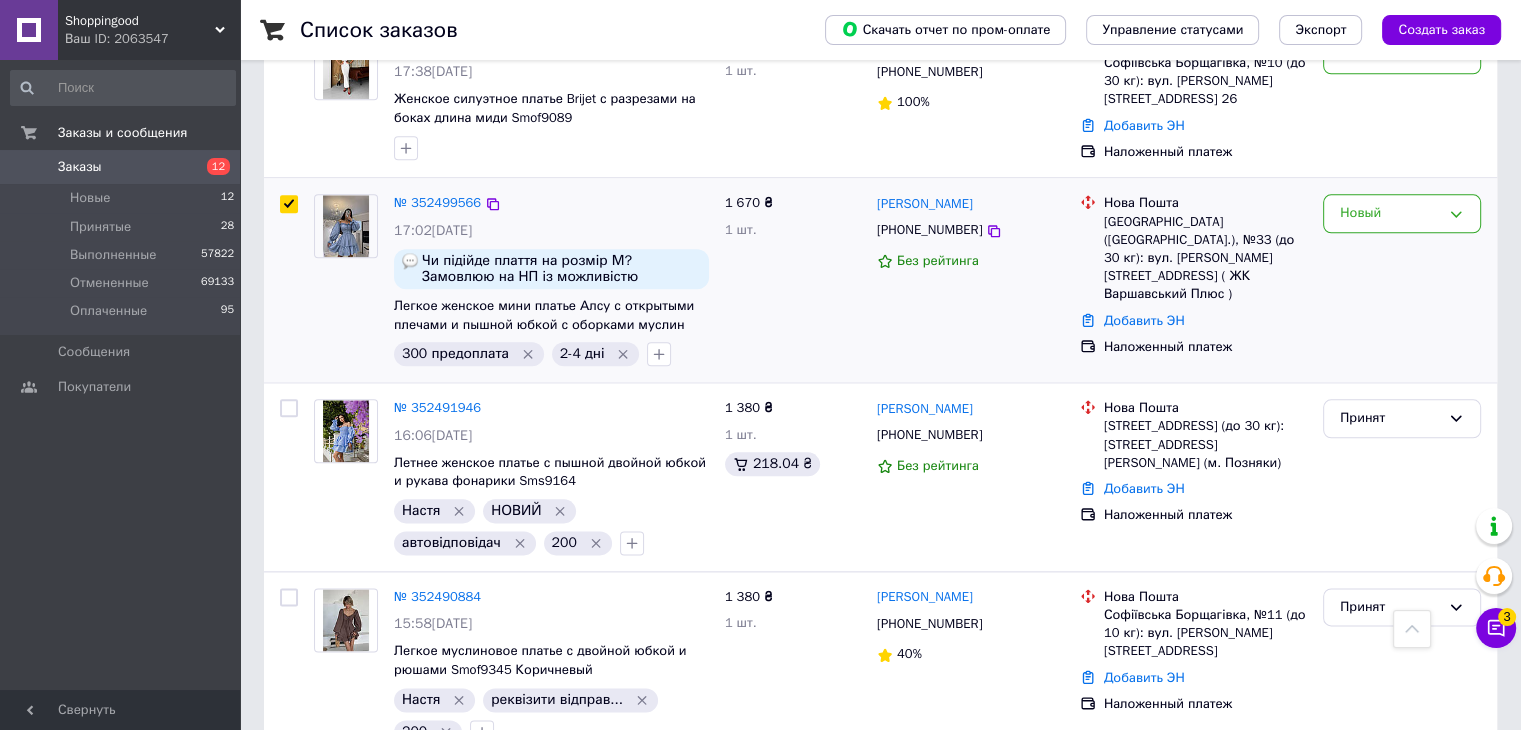scroll, scrollTop: 2398, scrollLeft: 0, axis: vertical 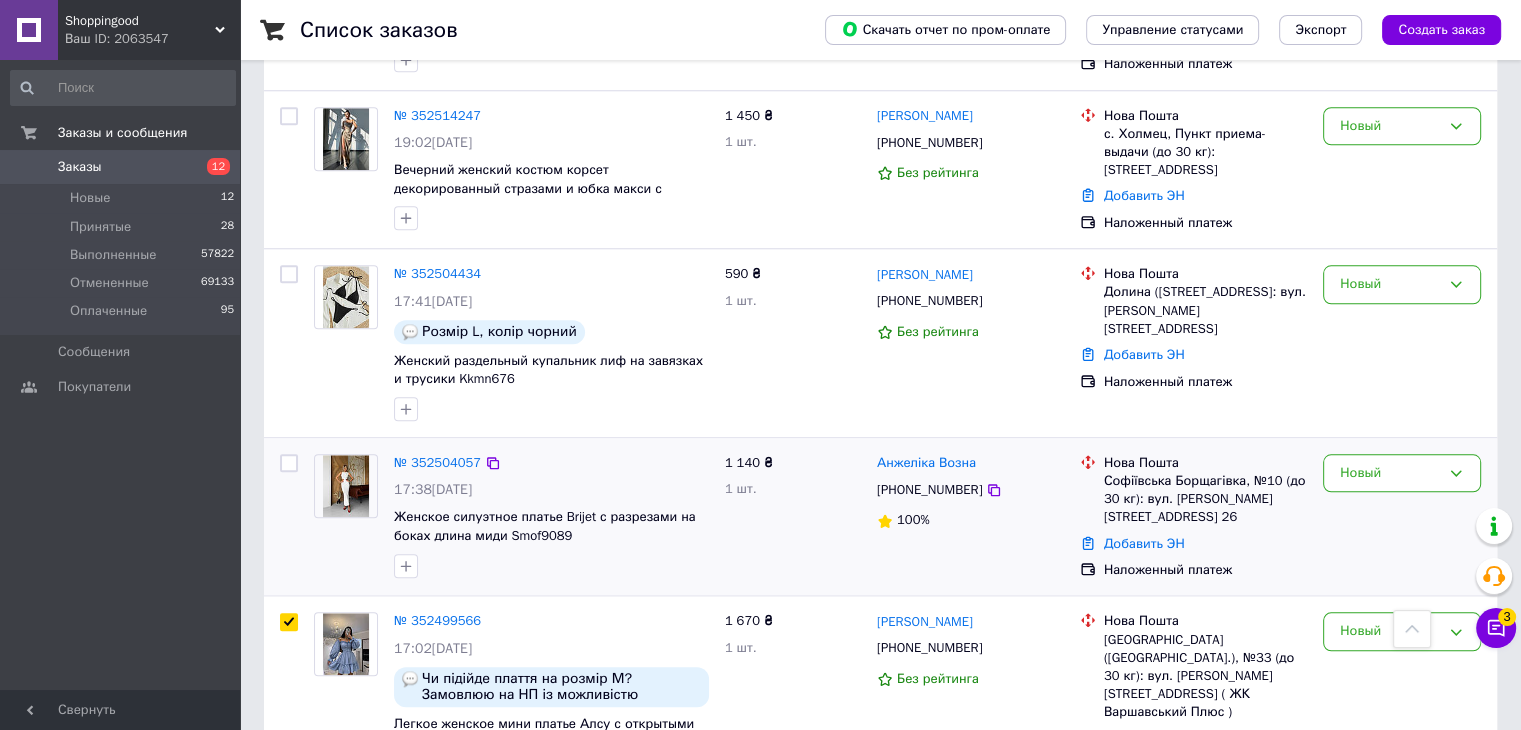click at bounding box center (289, 463) 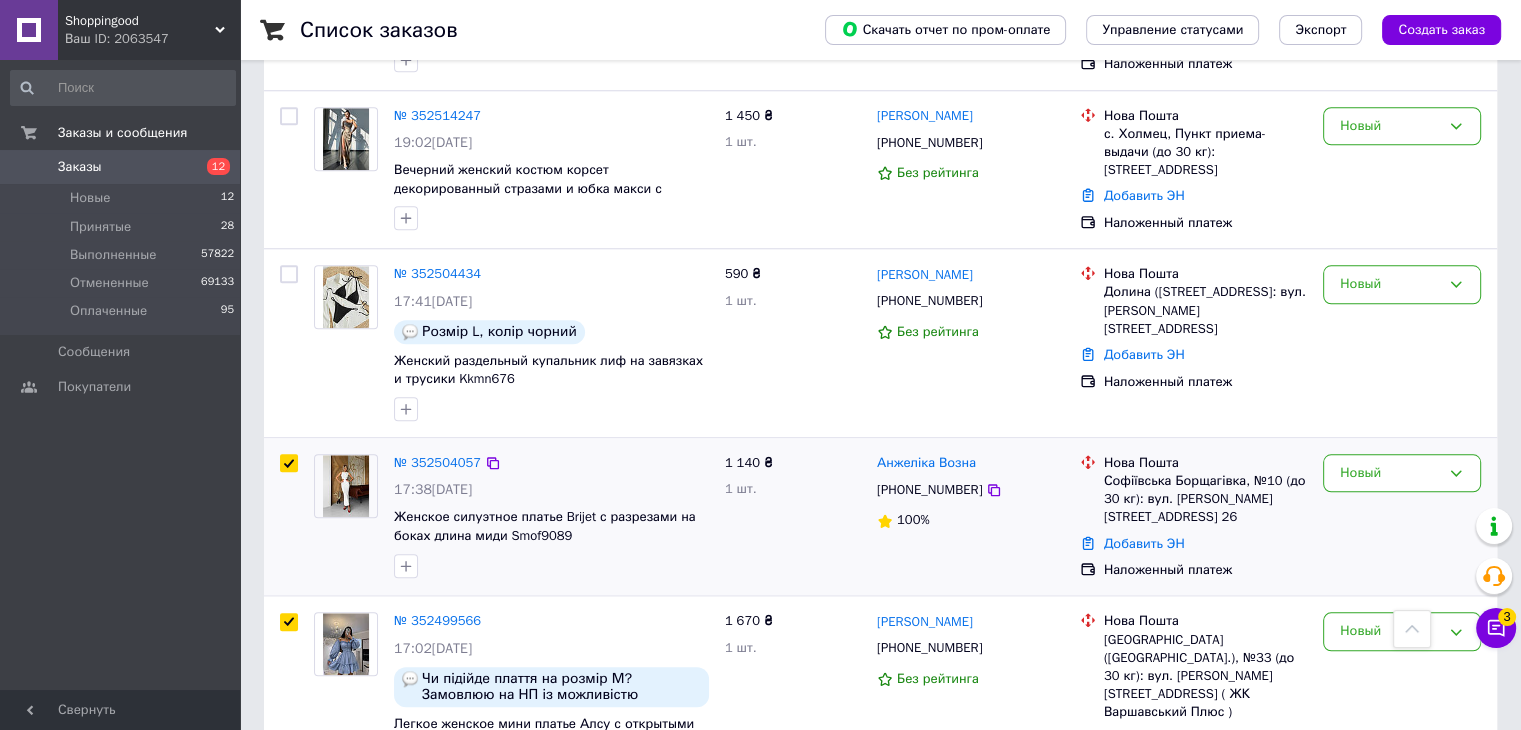 checkbox on "true" 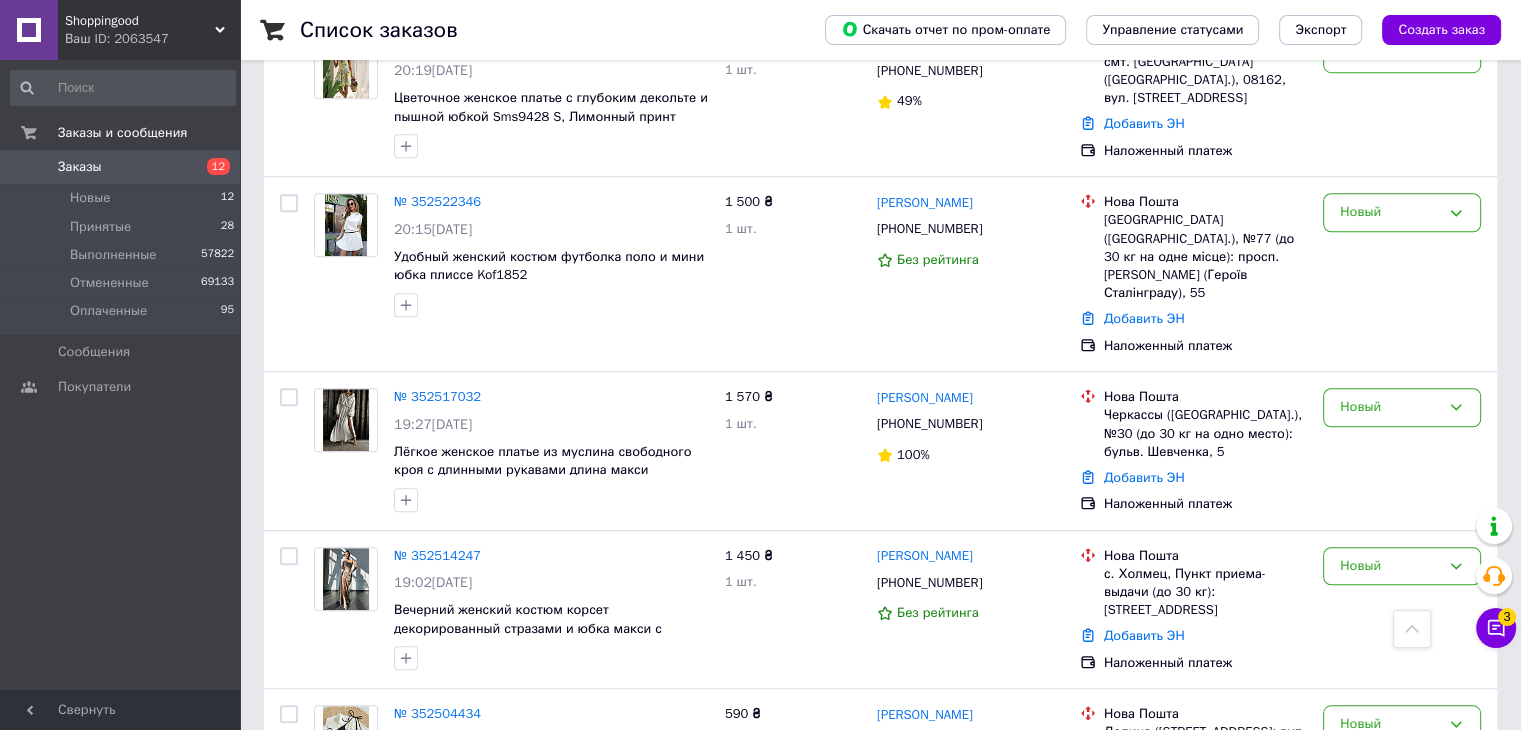 scroll, scrollTop: 1448, scrollLeft: 0, axis: vertical 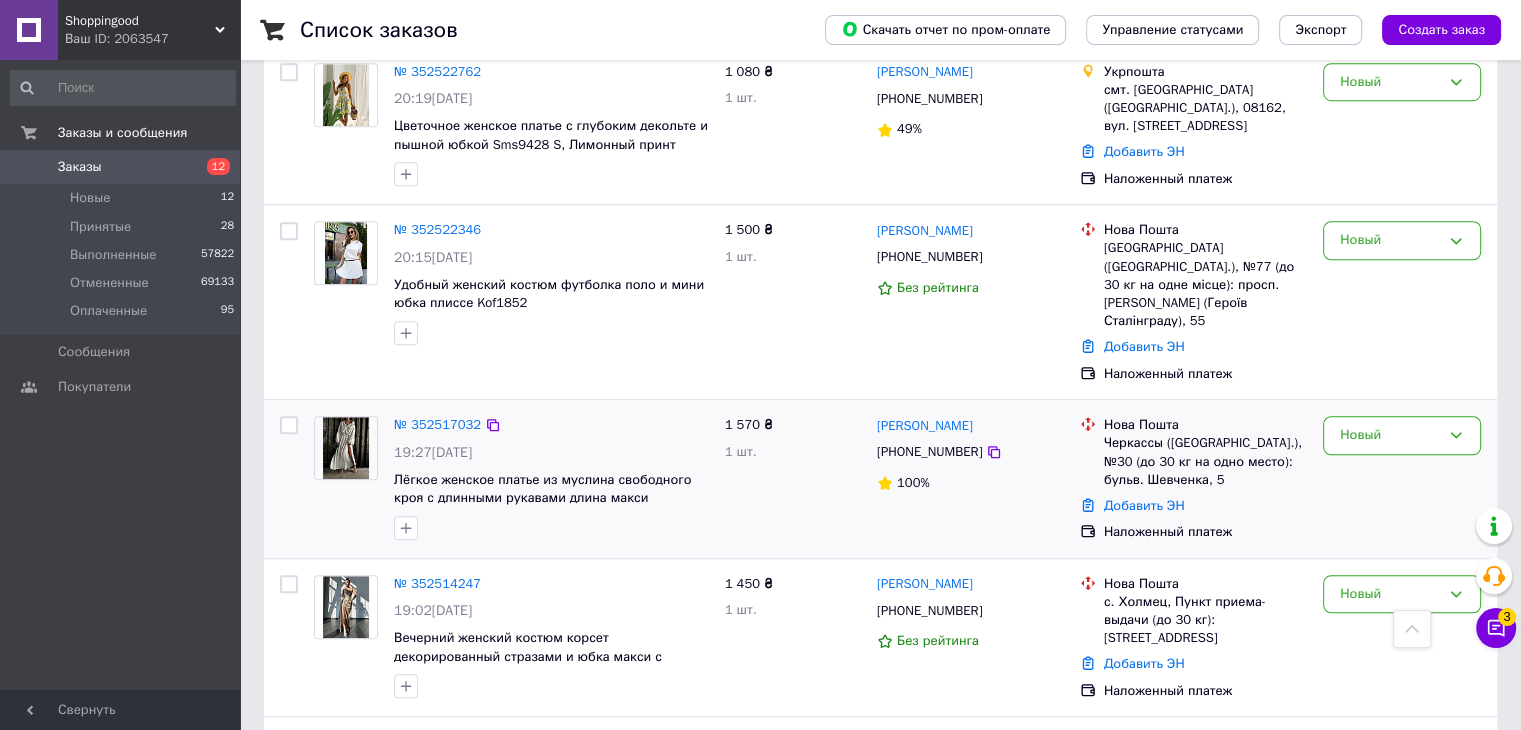 click at bounding box center [289, 425] 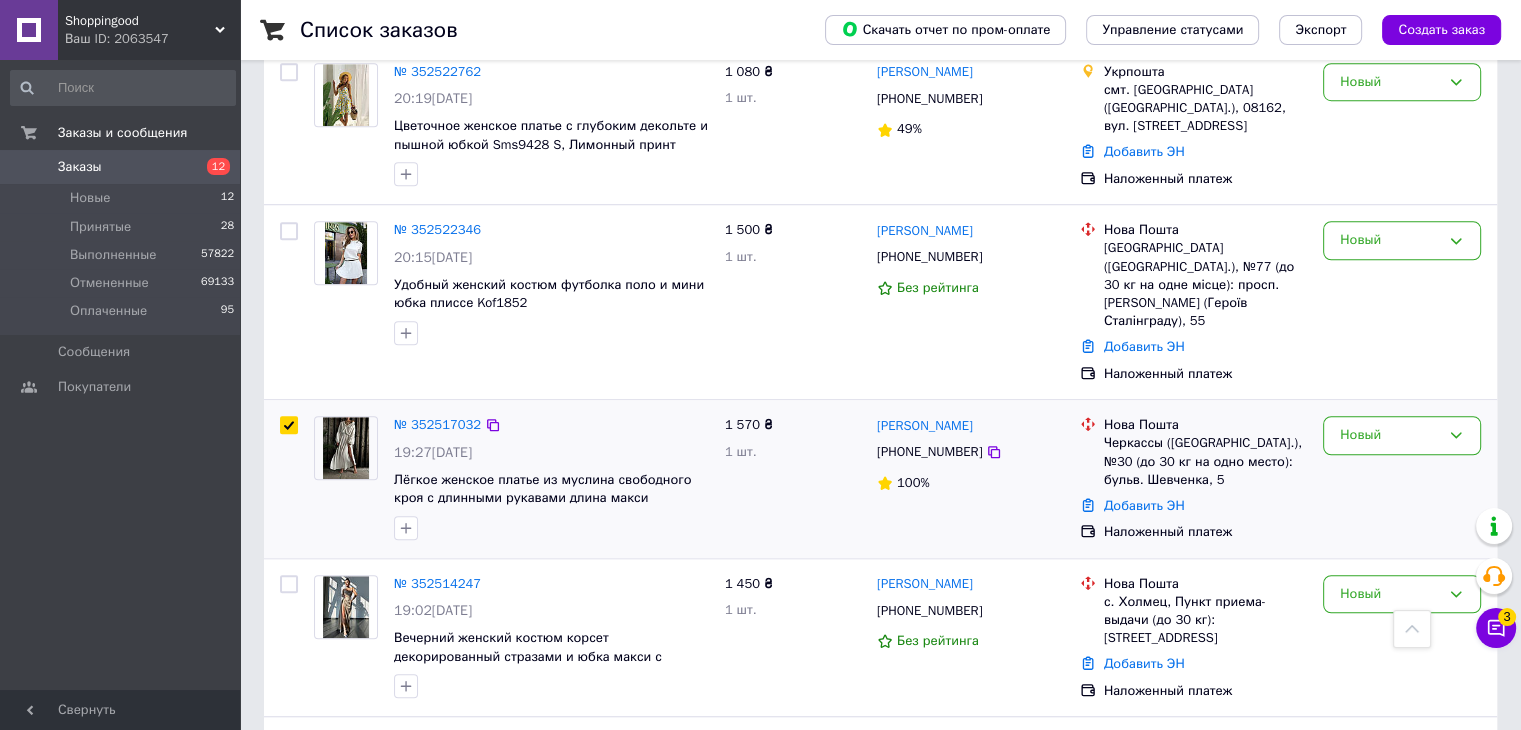 checkbox on "true" 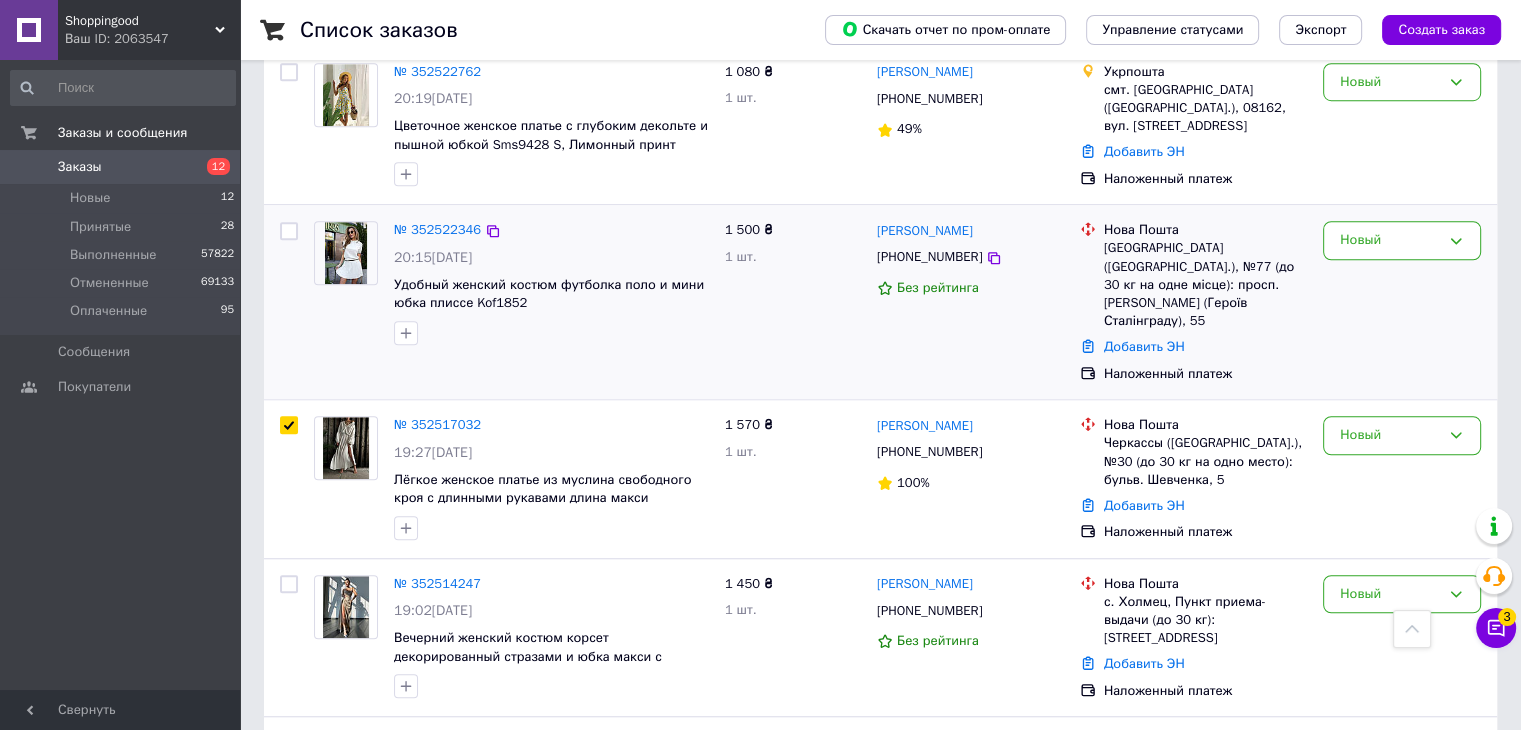 checkbox on "true" 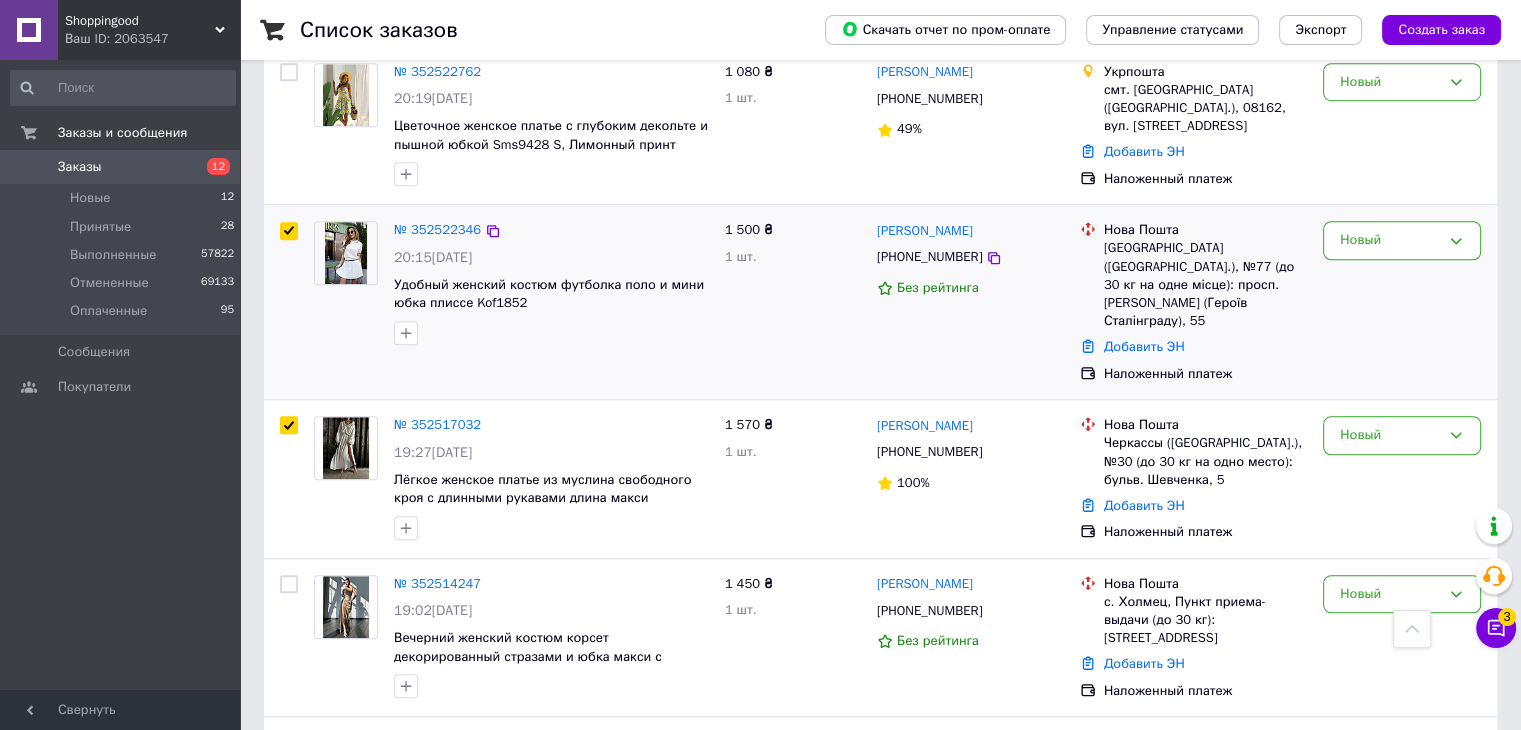 checkbox on "true" 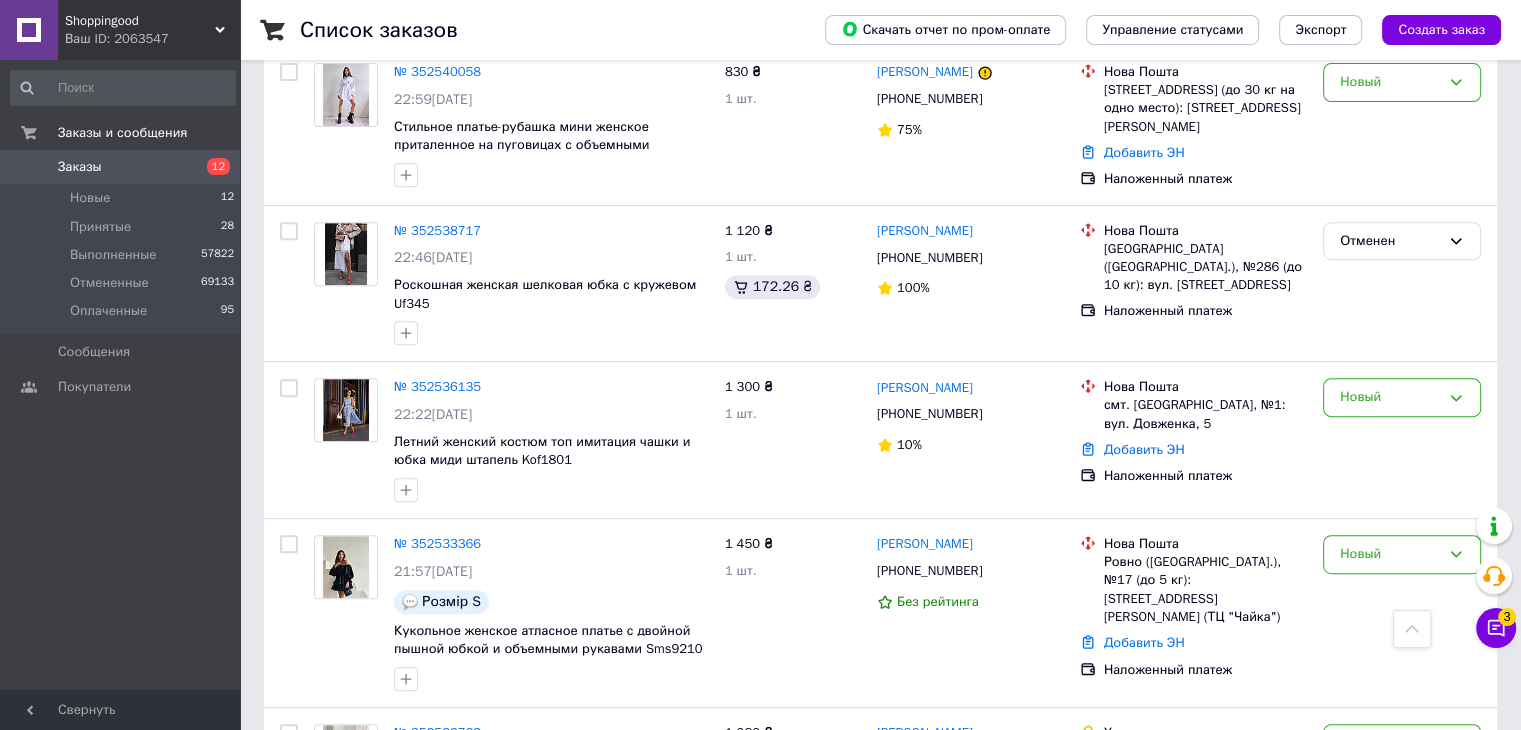 scroll, scrollTop: 773, scrollLeft: 0, axis: vertical 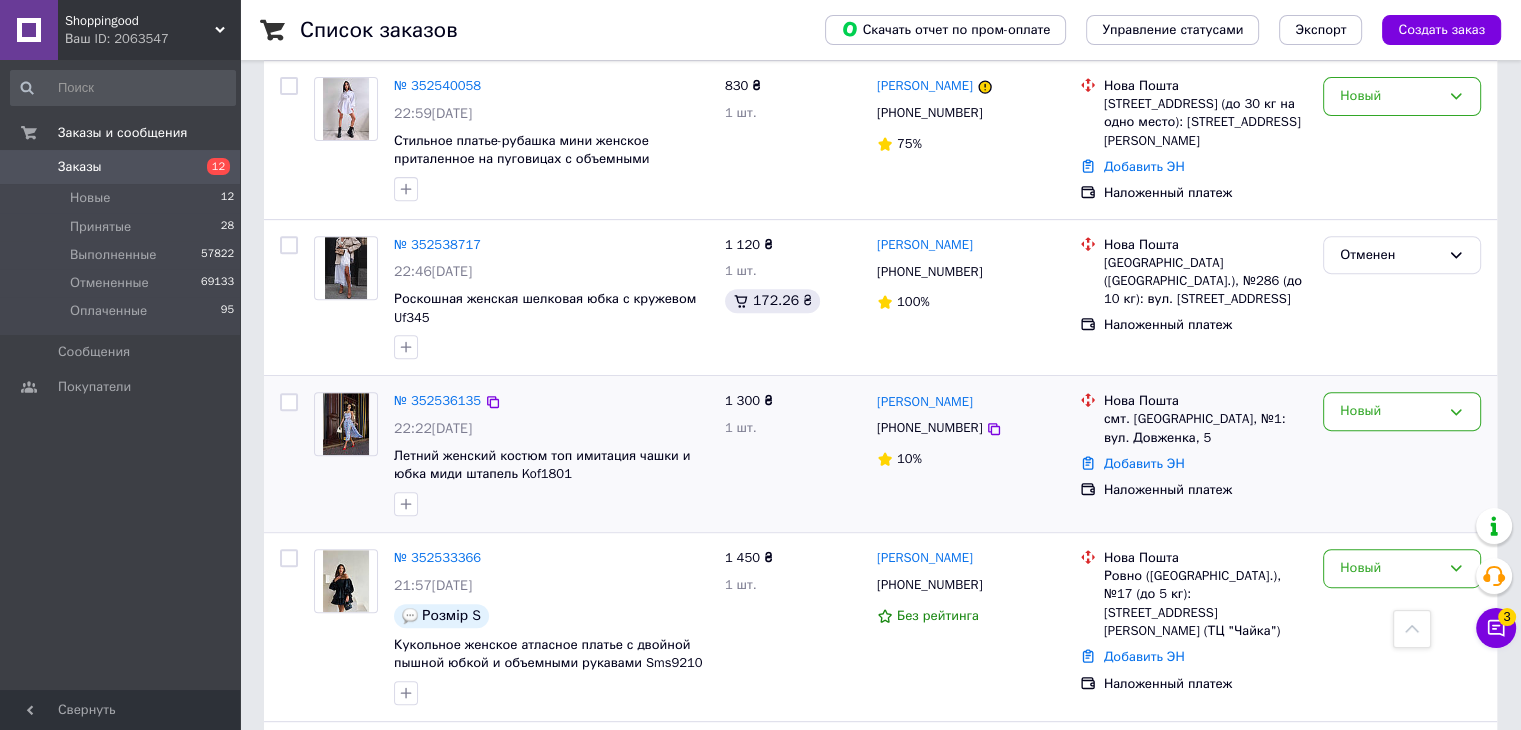 click at bounding box center (289, 454) 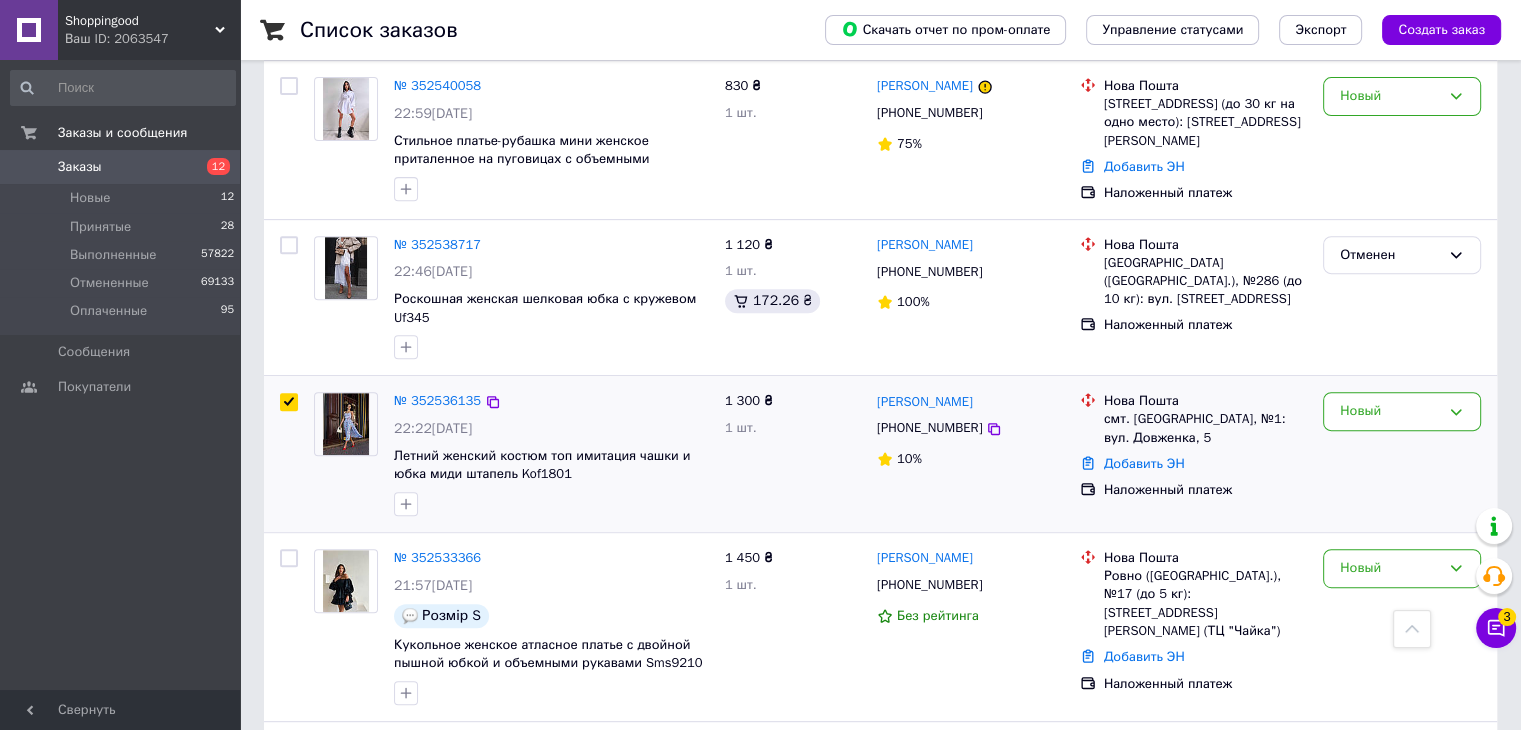 checkbox on "true" 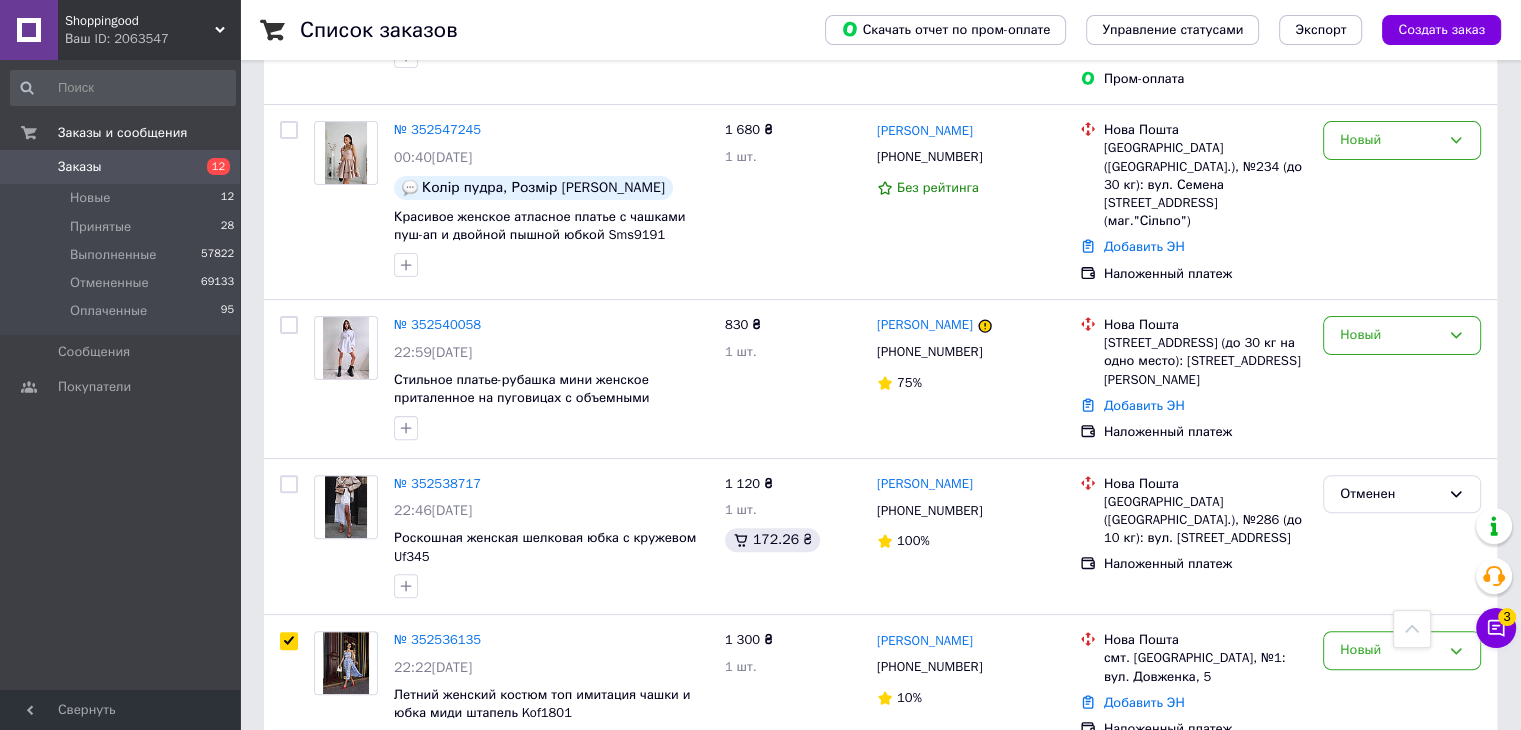 scroll, scrollTop: 520, scrollLeft: 0, axis: vertical 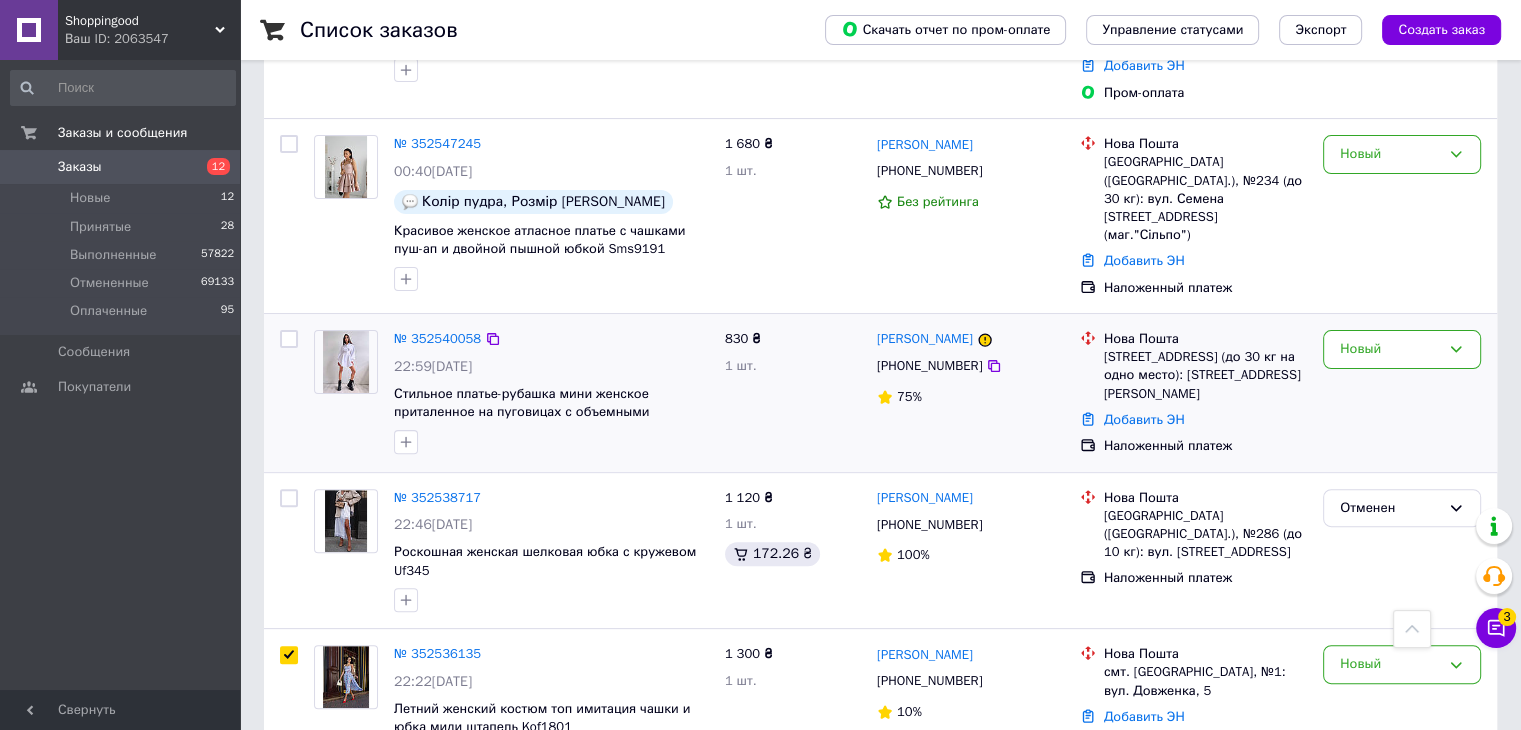click at bounding box center [289, 339] 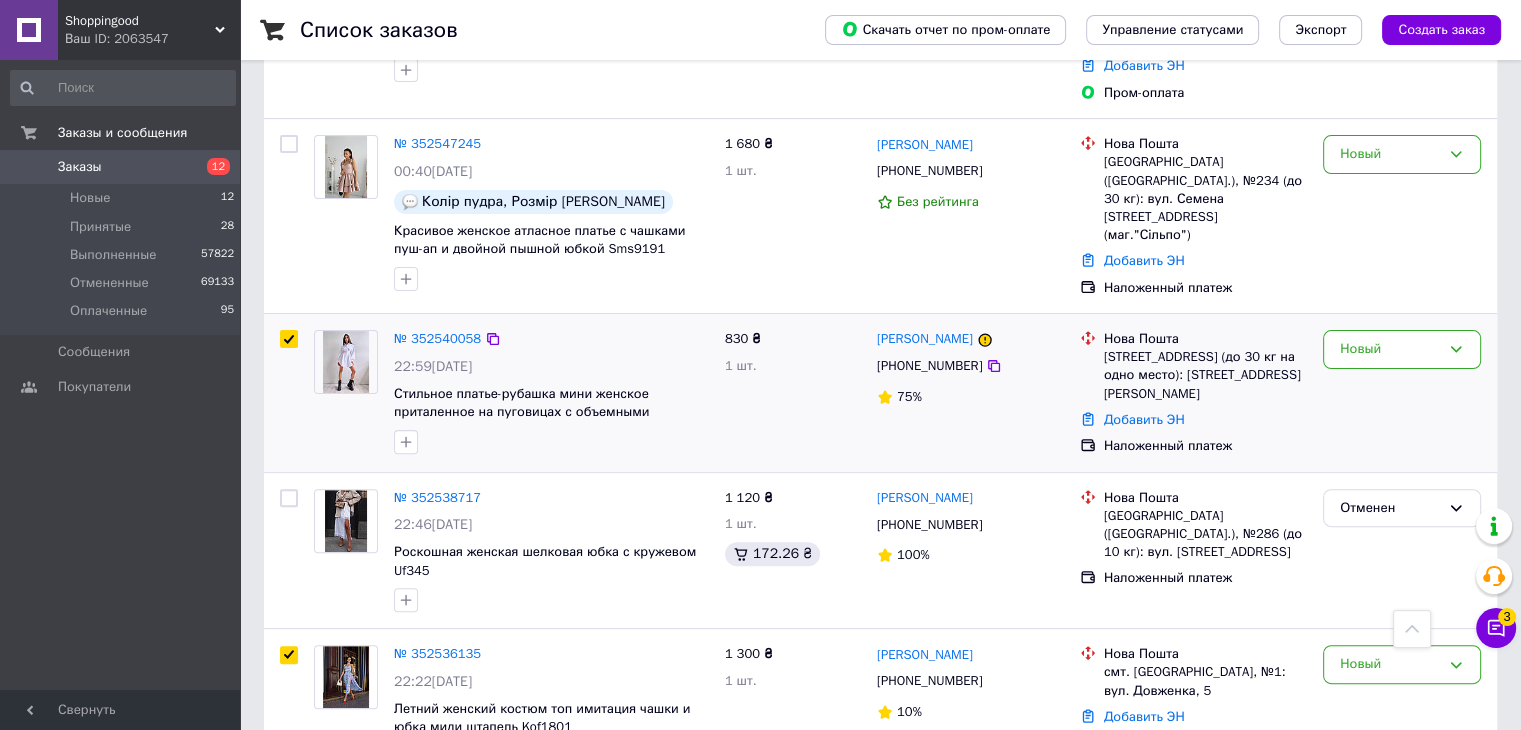 checkbox on "true" 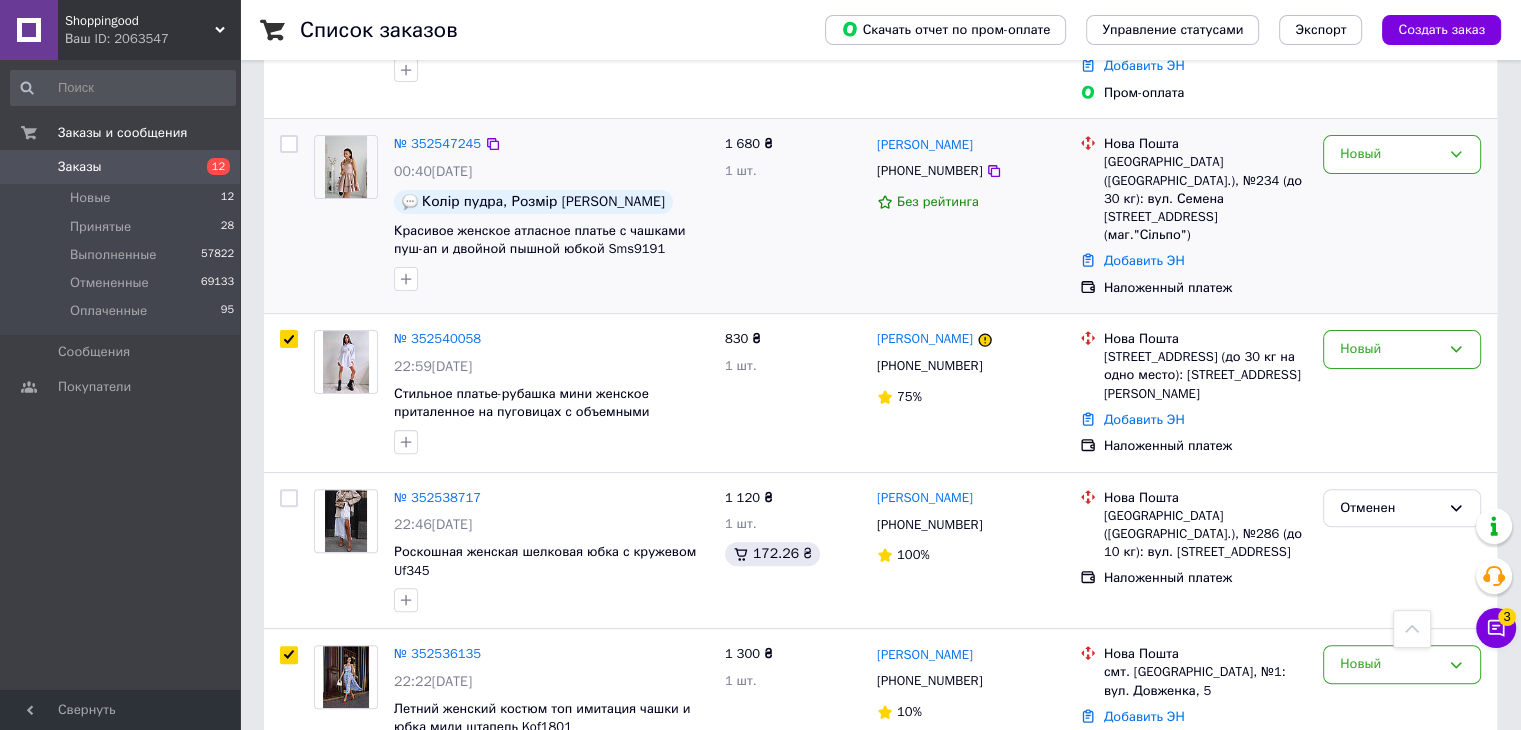 checkbox on "true" 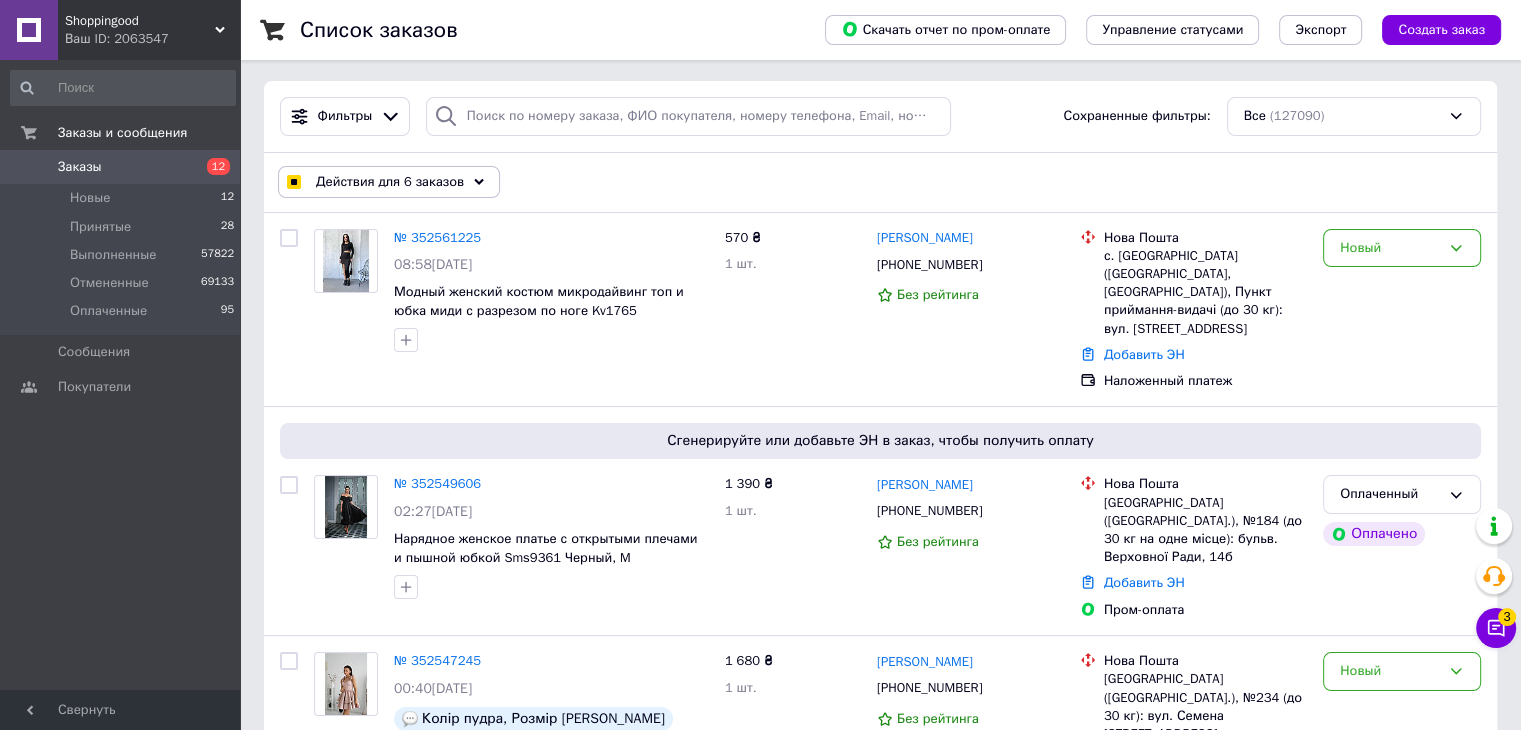 scroll, scrollTop: 0, scrollLeft: 0, axis: both 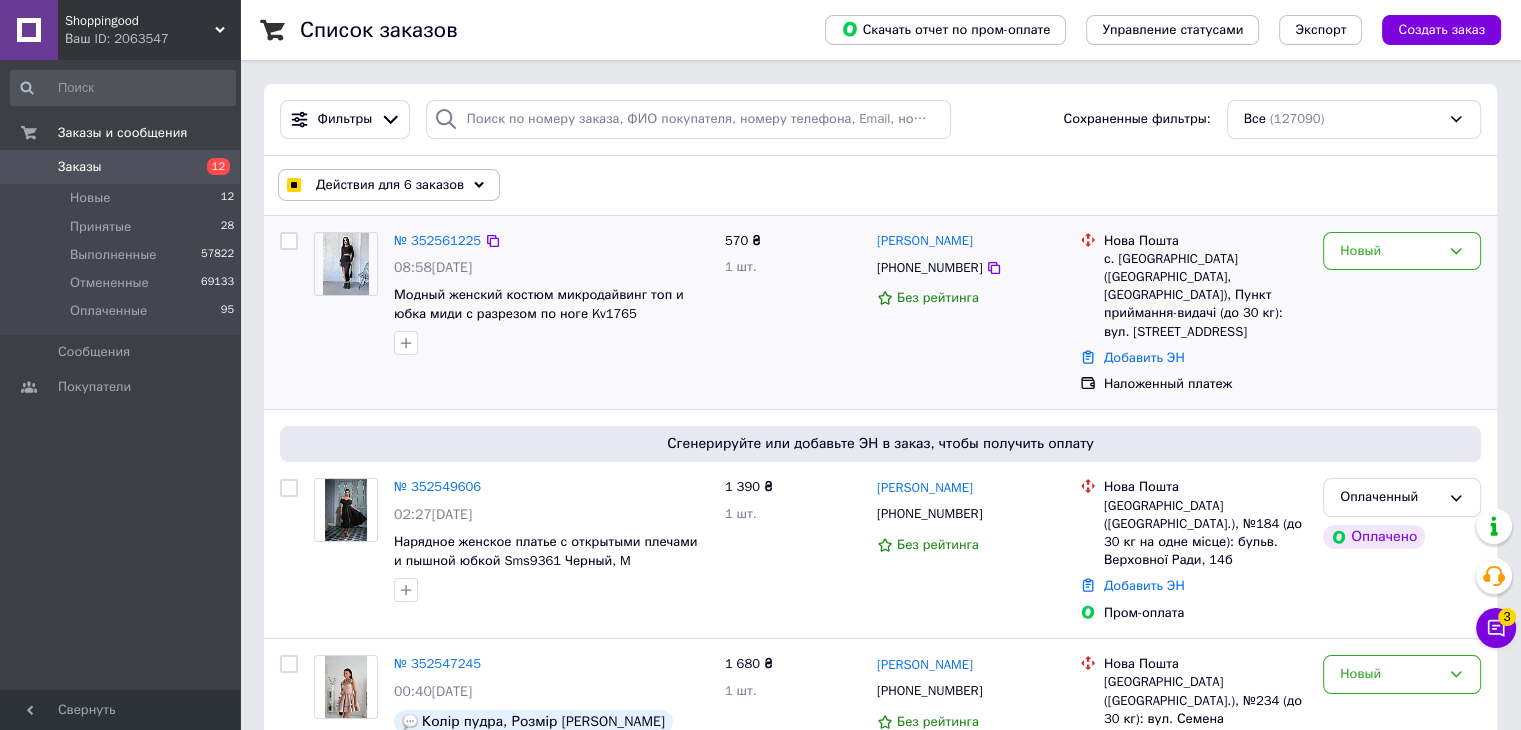 click at bounding box center (289, 241) 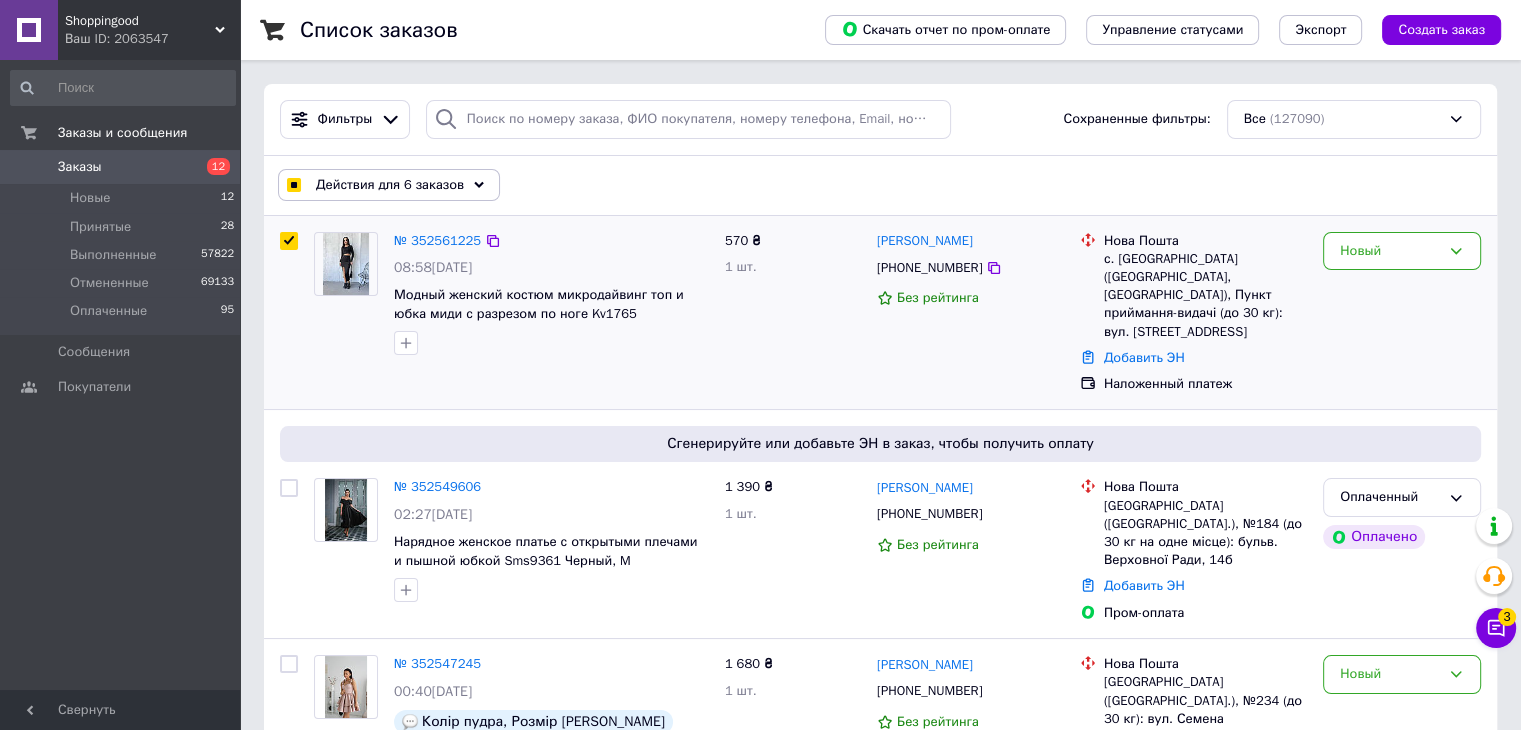 checkbox on "true" 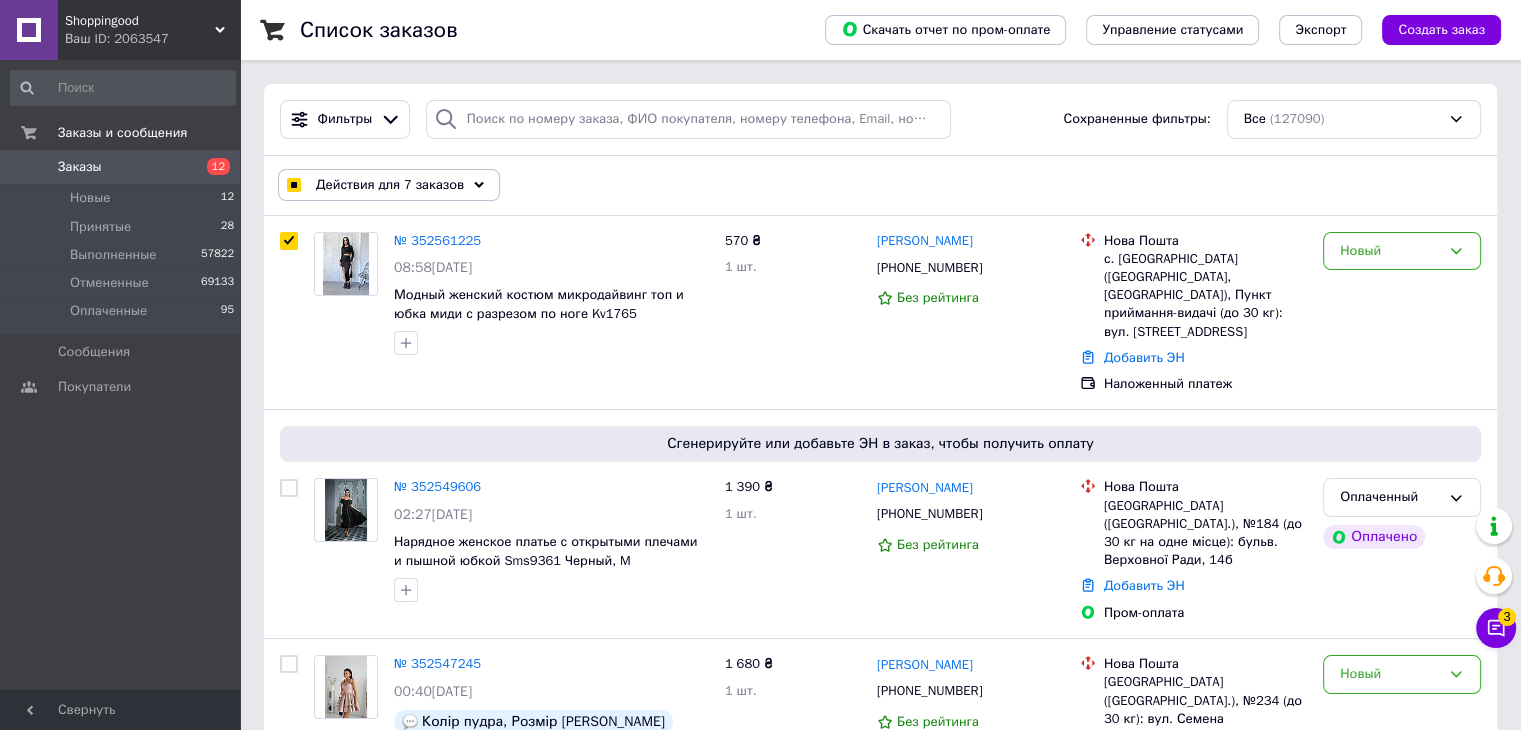 click on "Действия для 7 заказов" at bounding box center [390, 185] 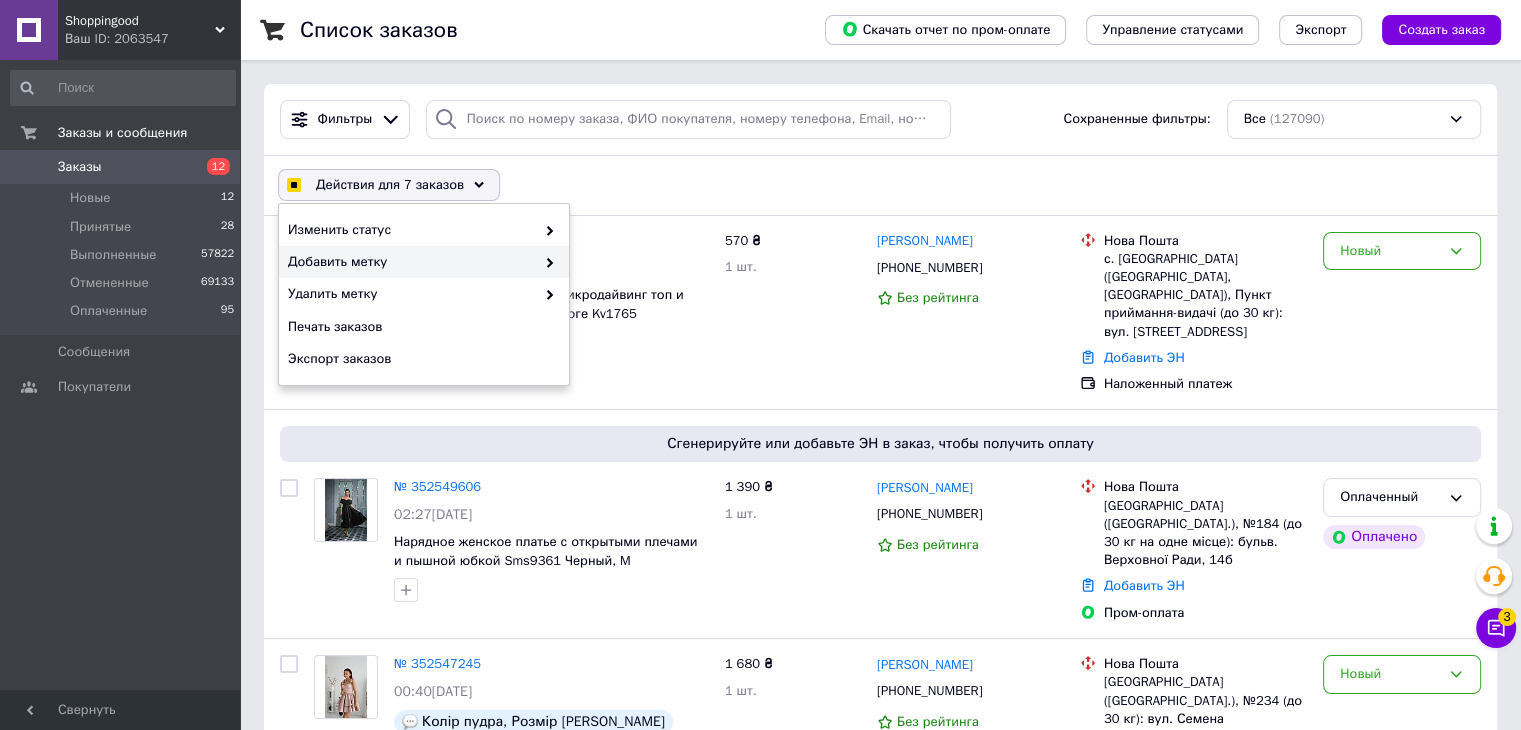 click on "Добавить метку" at bounding box center (411, 262) 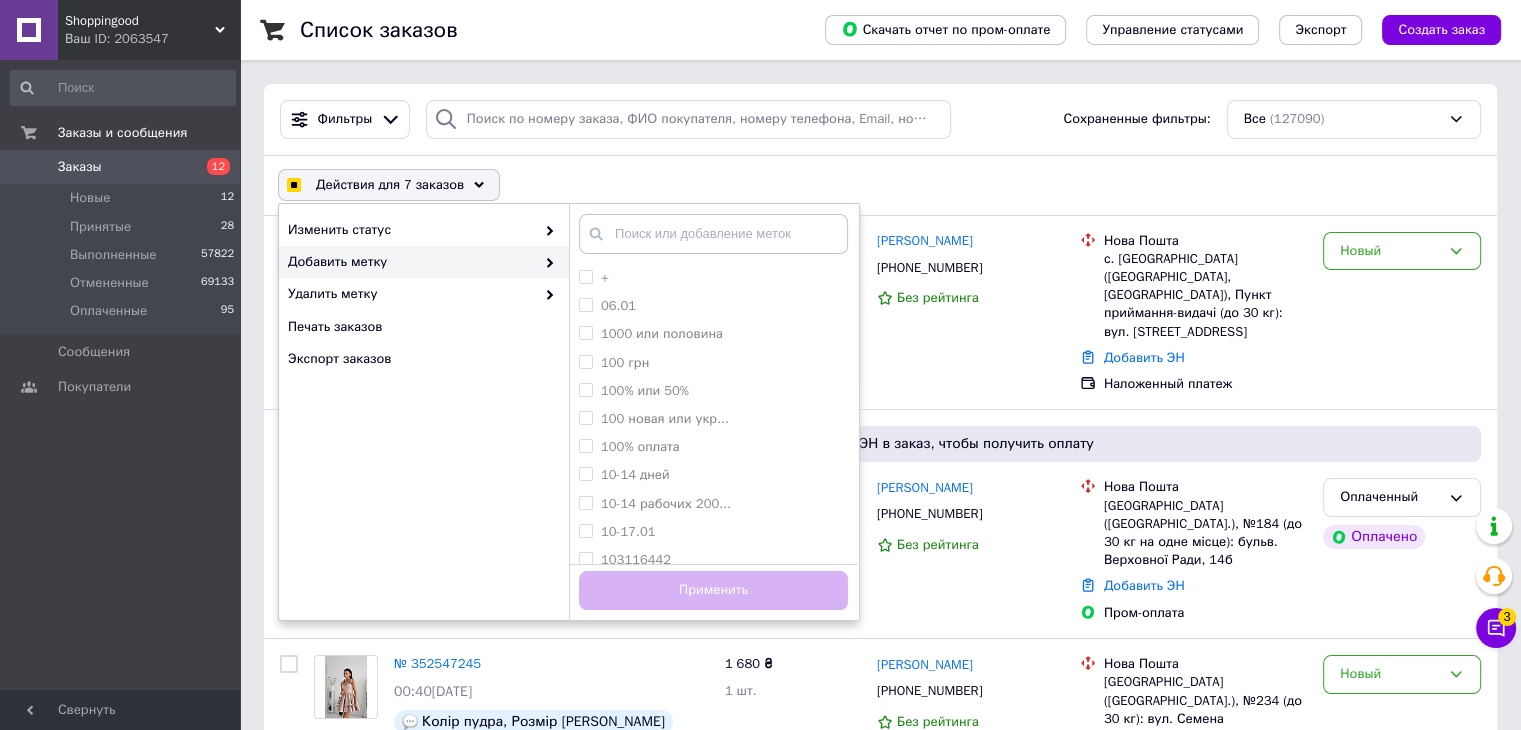 click on "Добавить метку" at bounding box center (411, 262) 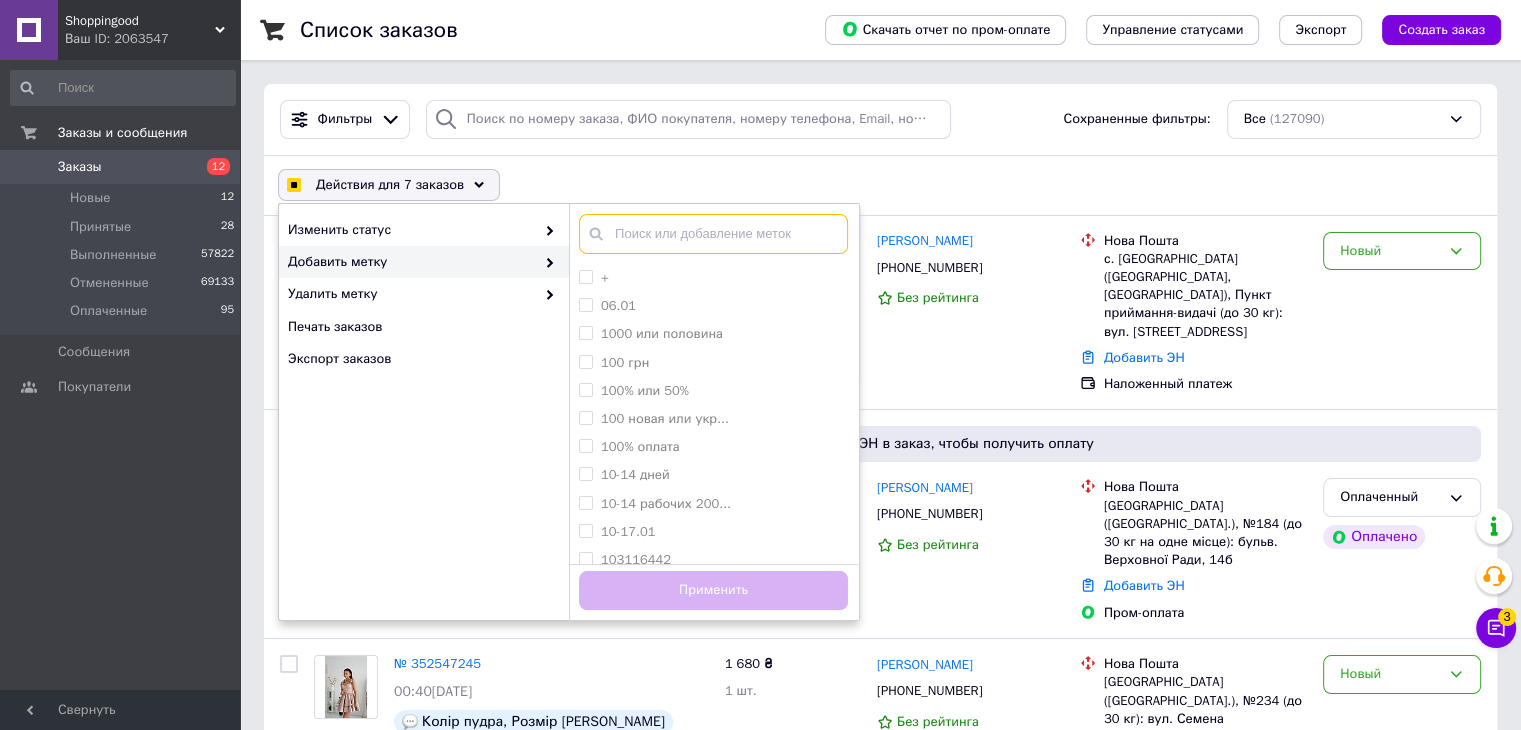 click at bounding box center (713, 234) 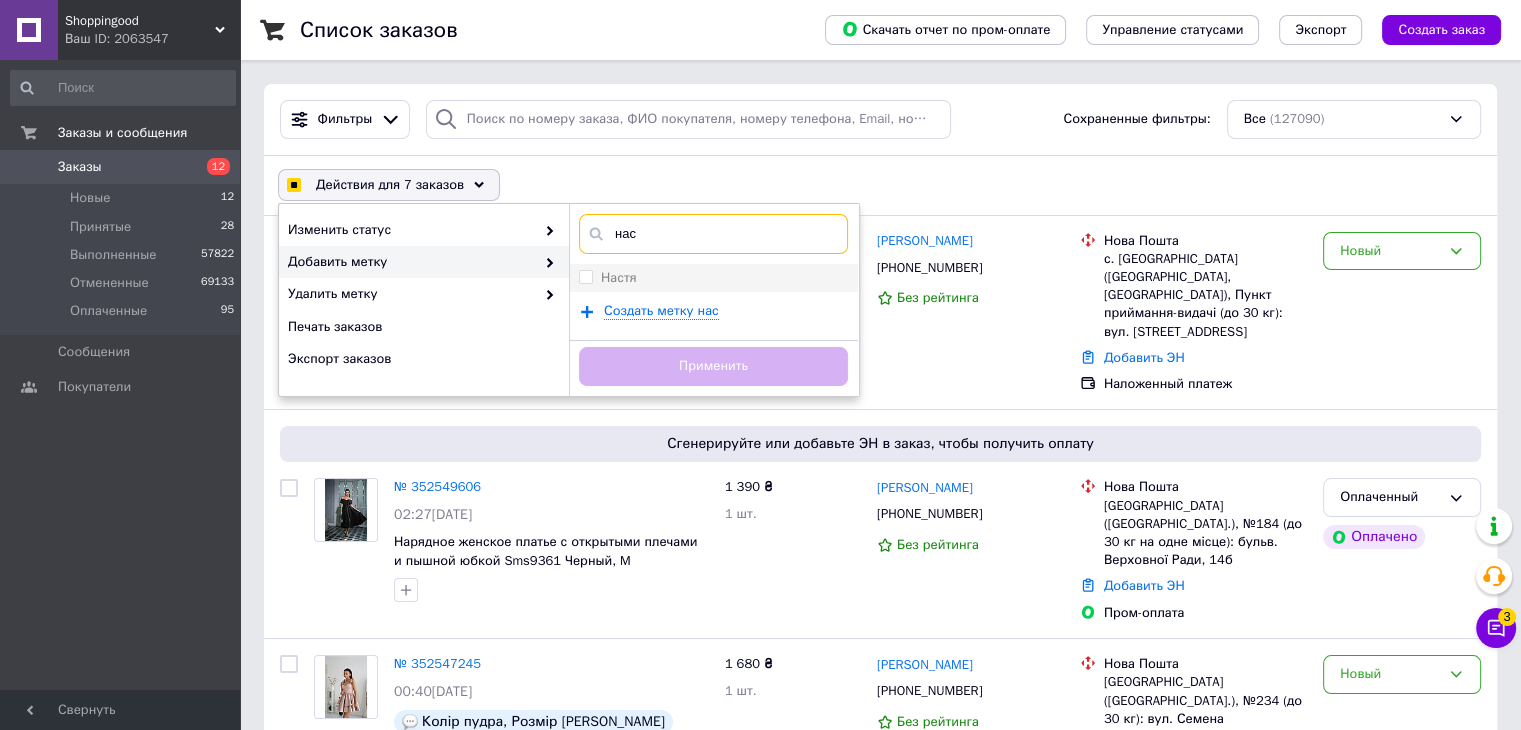 type on "нас" 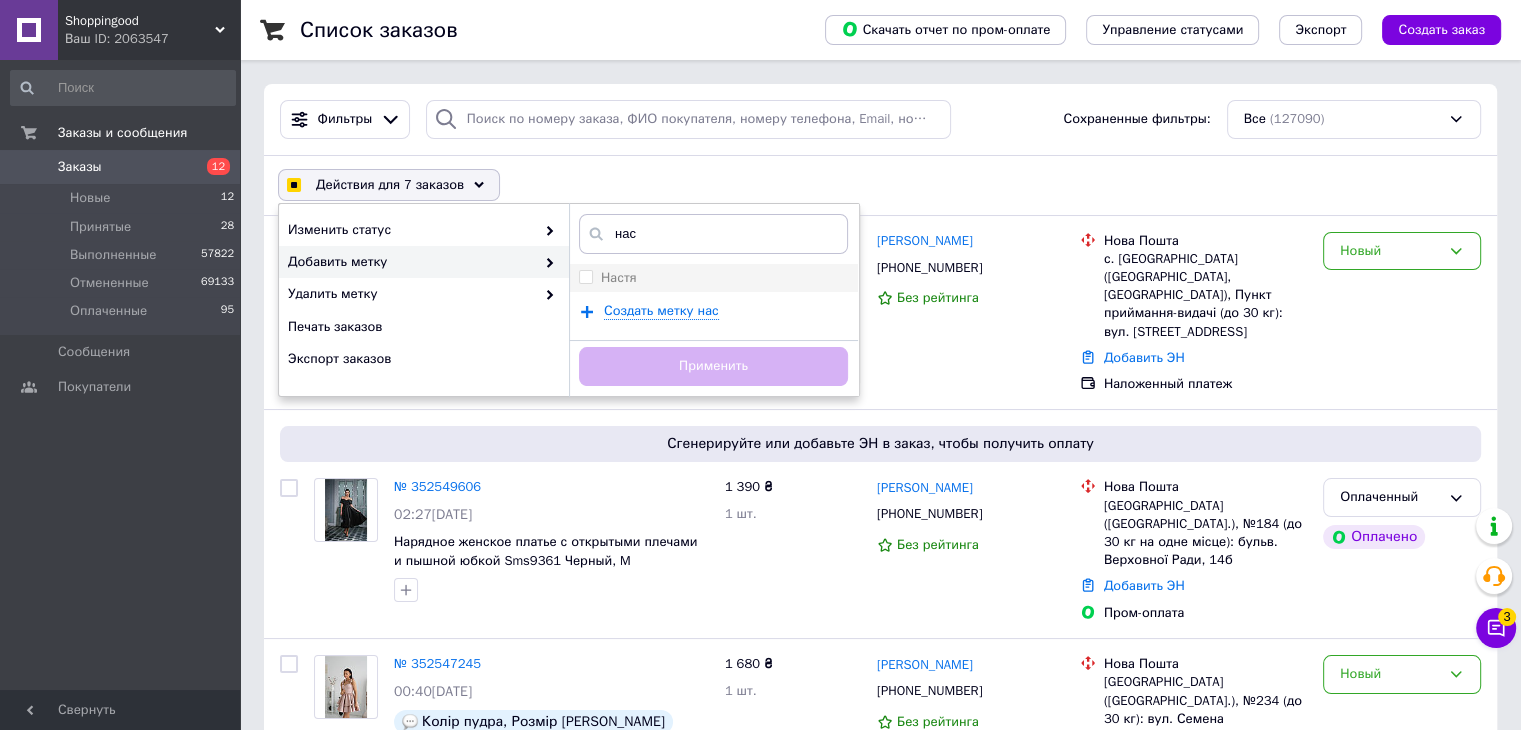 click on "Настя" at bounding box center [713, 278] 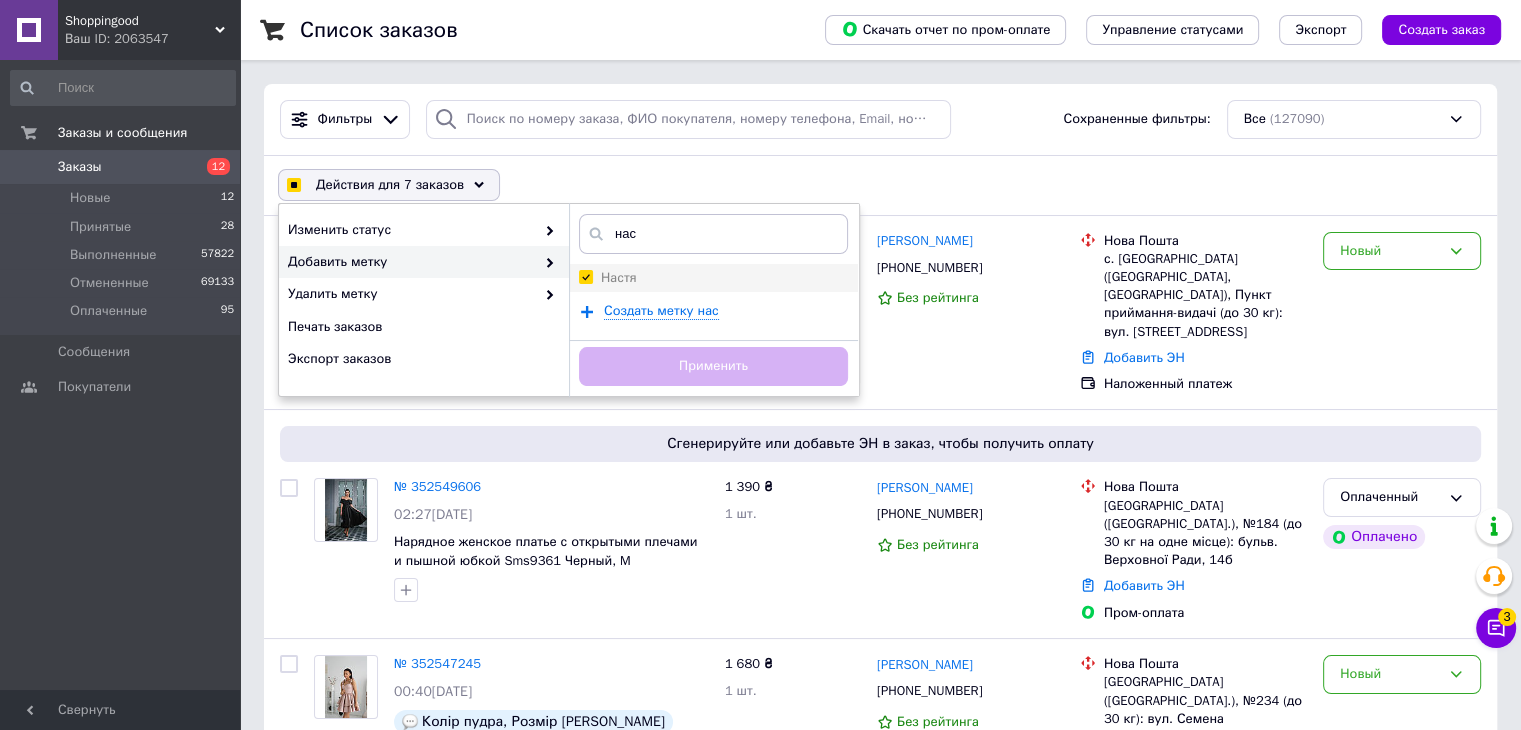 checkbox on "true" 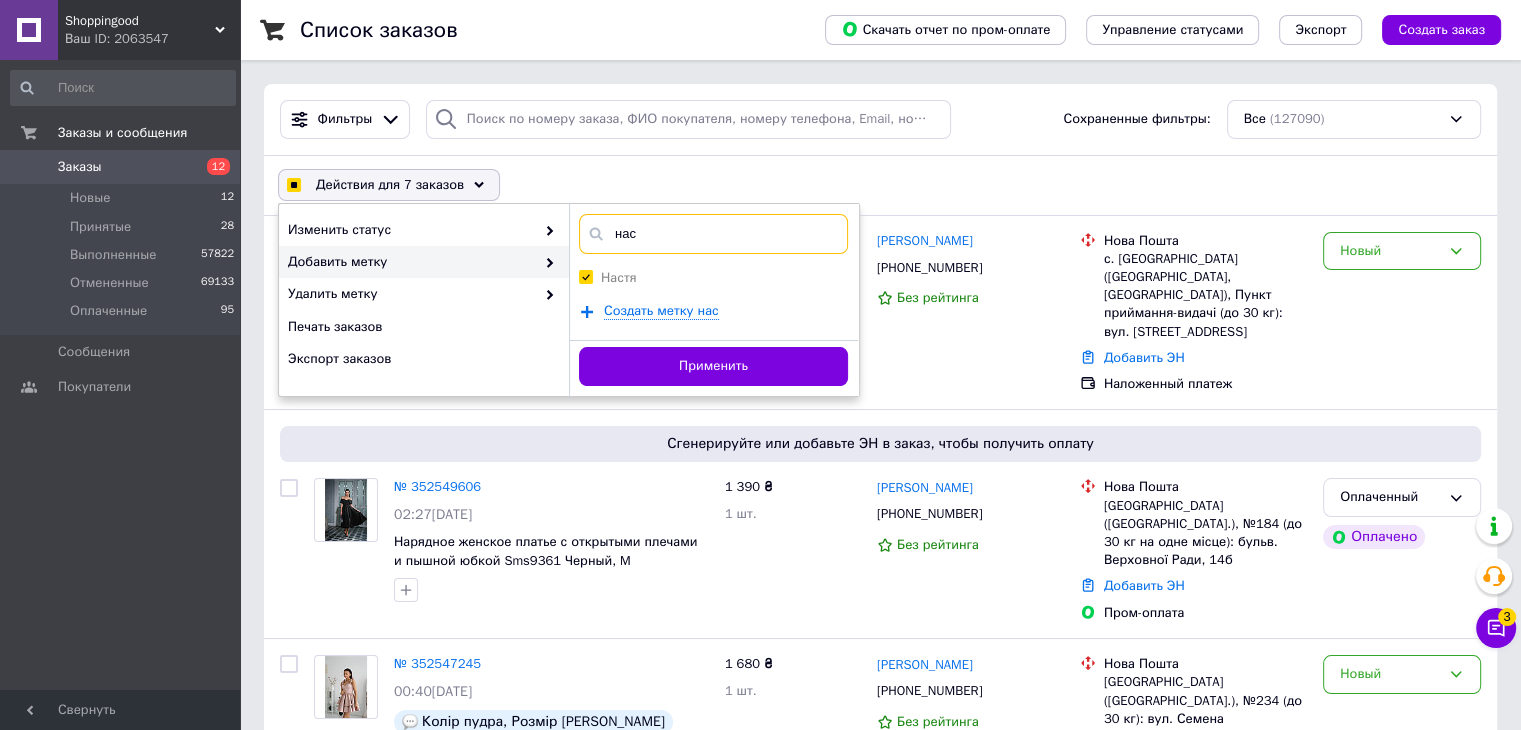 click on "нас" at bounding box center [713, 234] 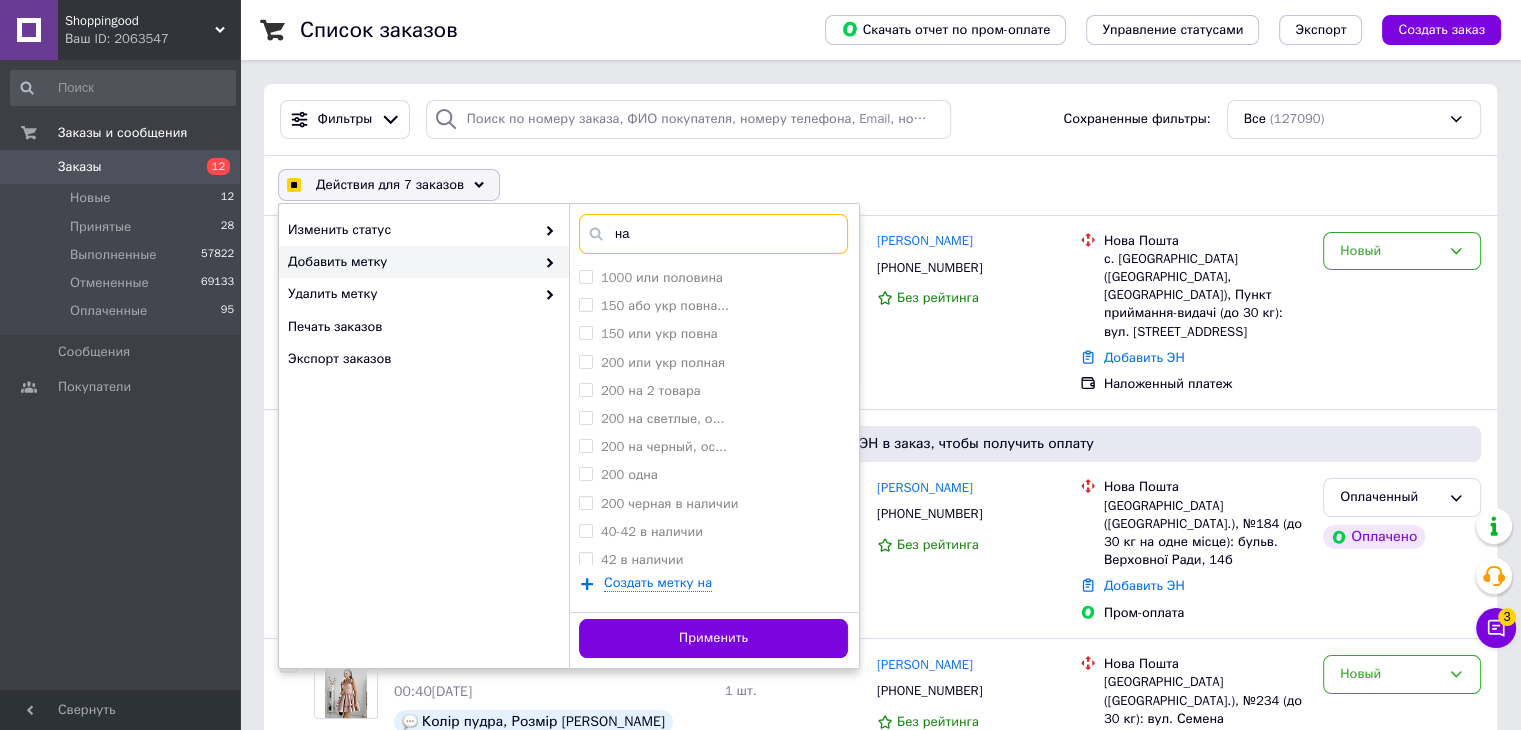 type on "н" 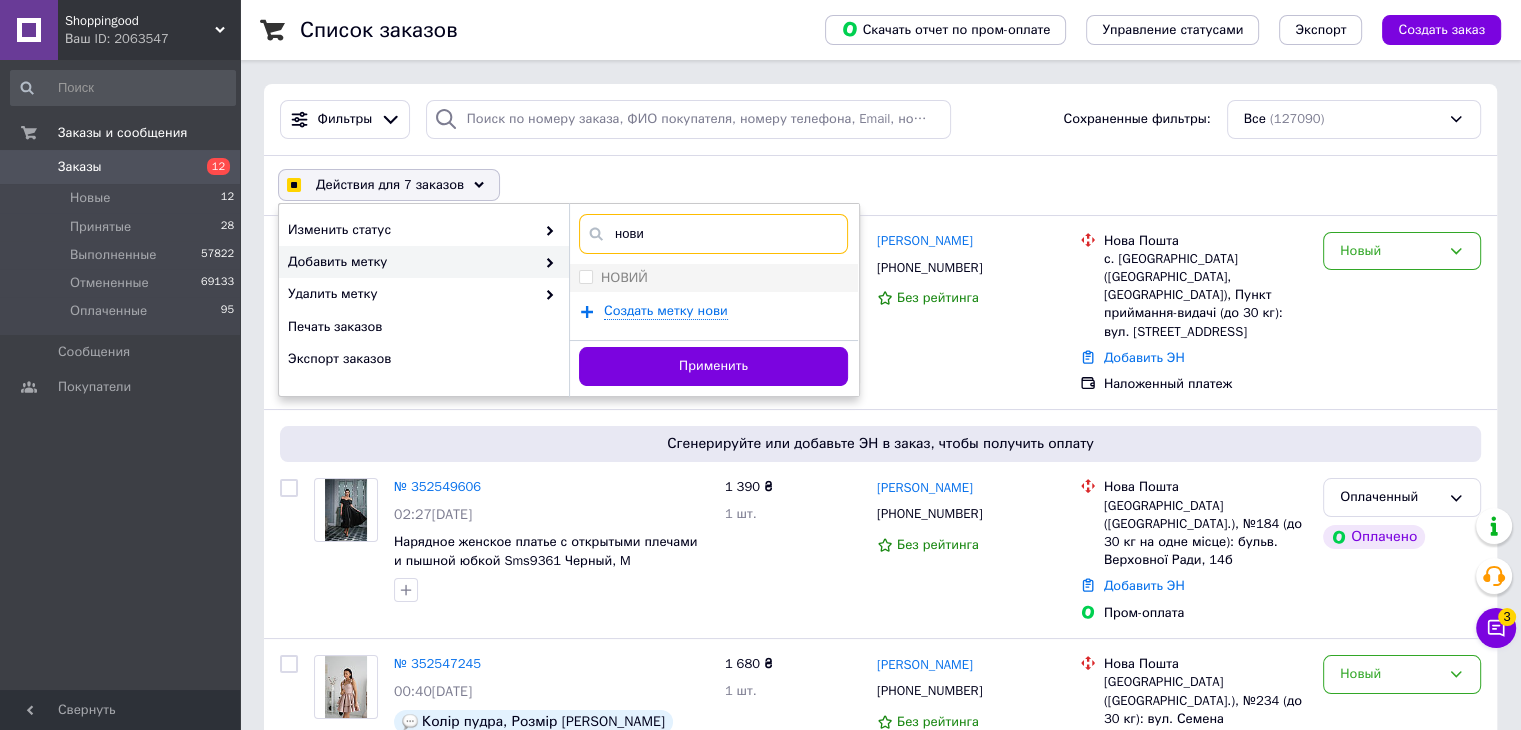 type on "нови" 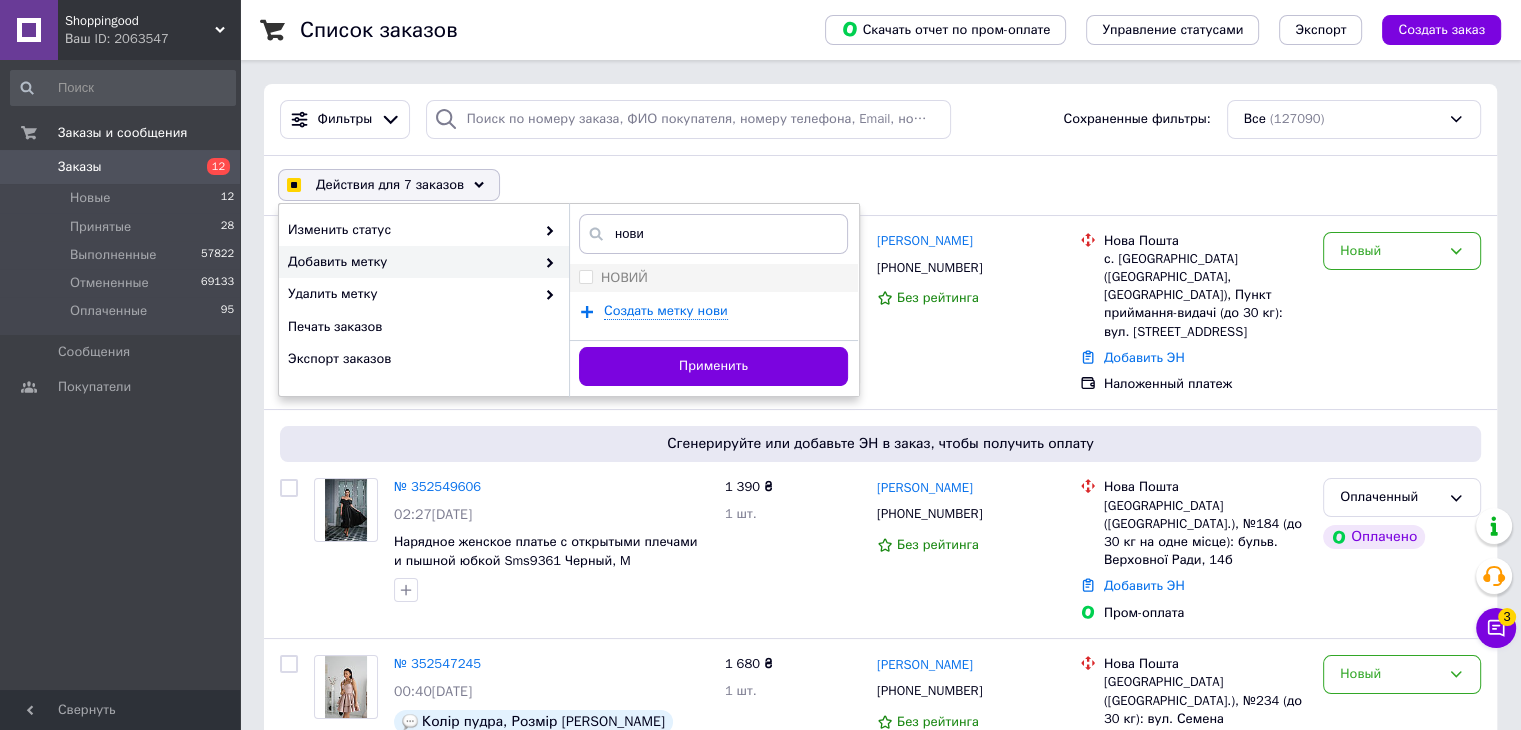 click on "НОВИЙ" at bounding box center (713, 278) 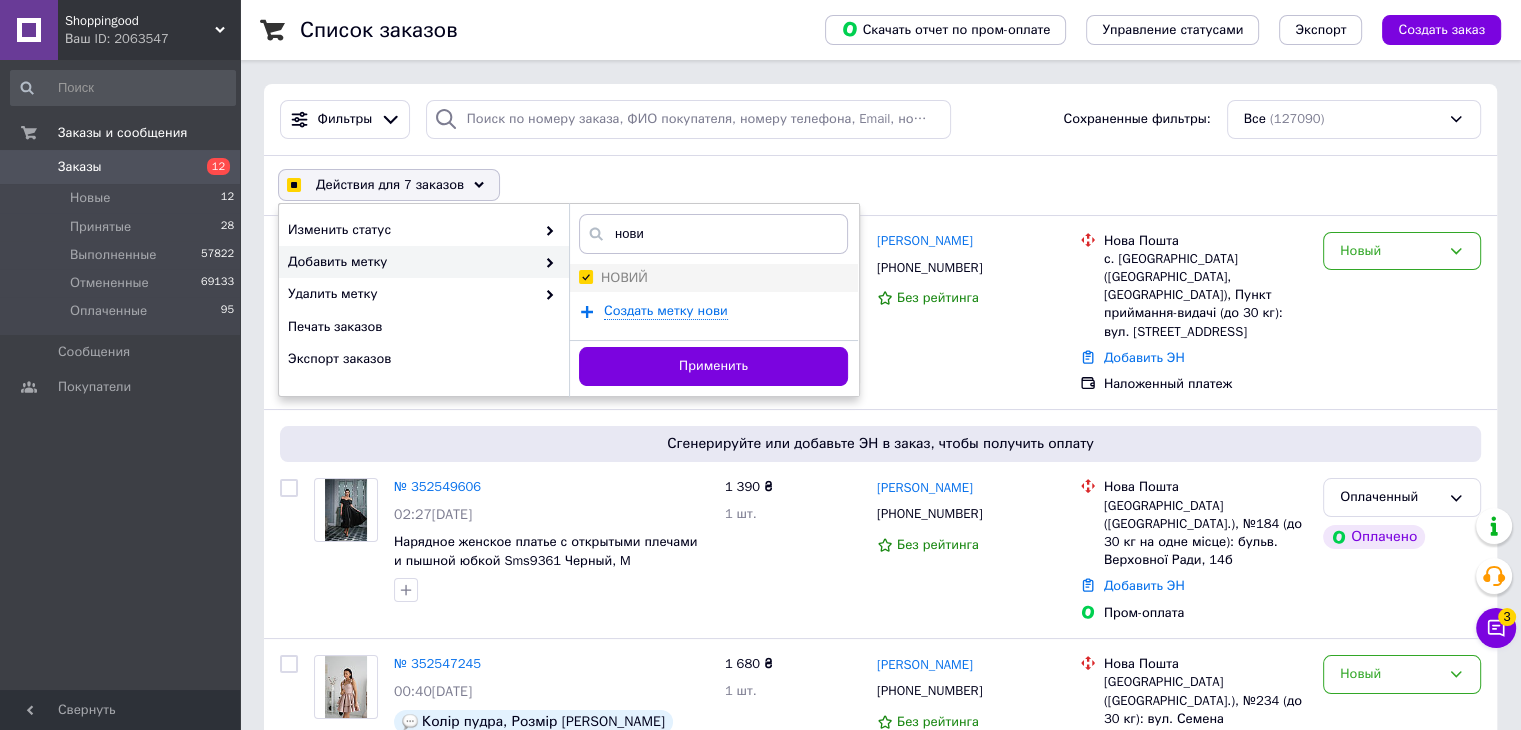 checkbox on "true" 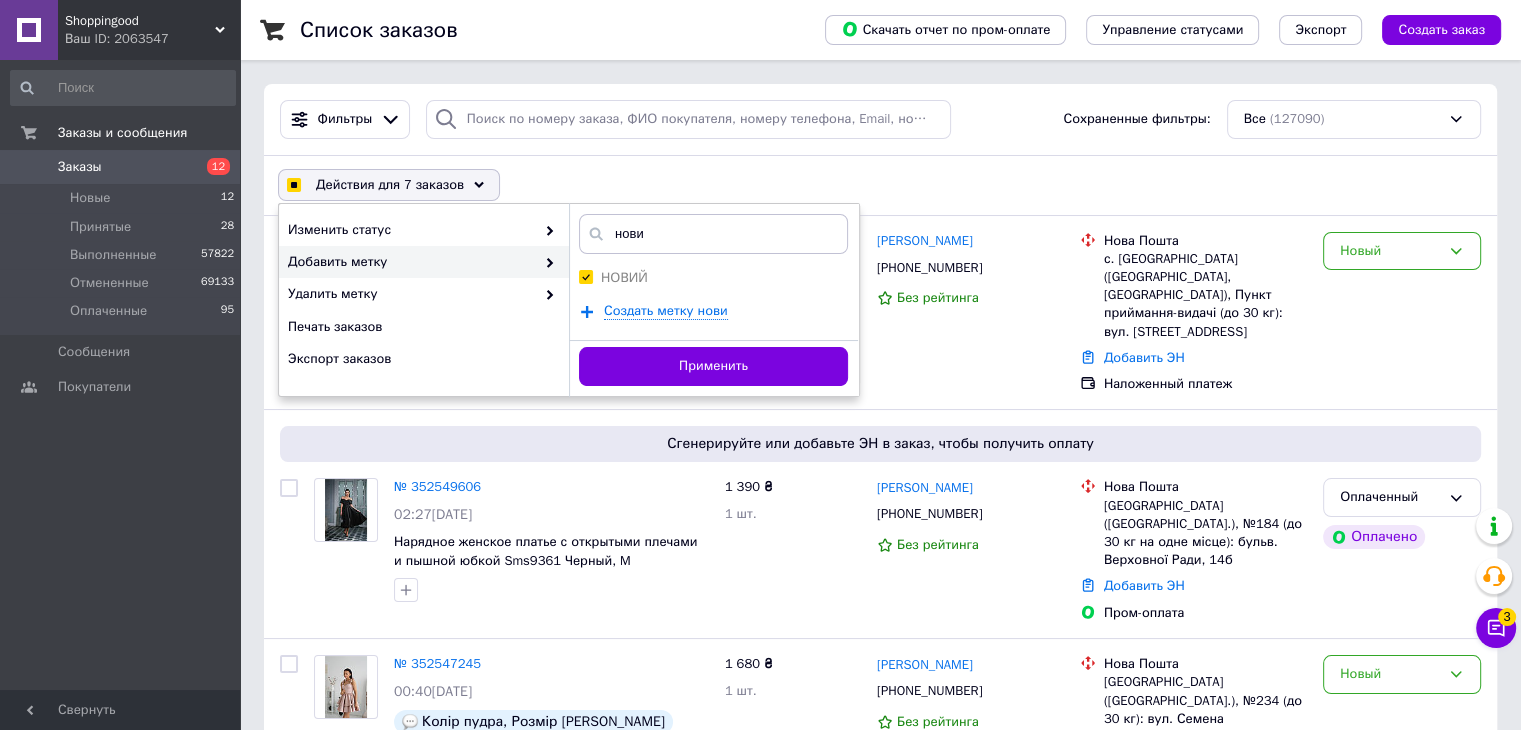 checkbox on "true" 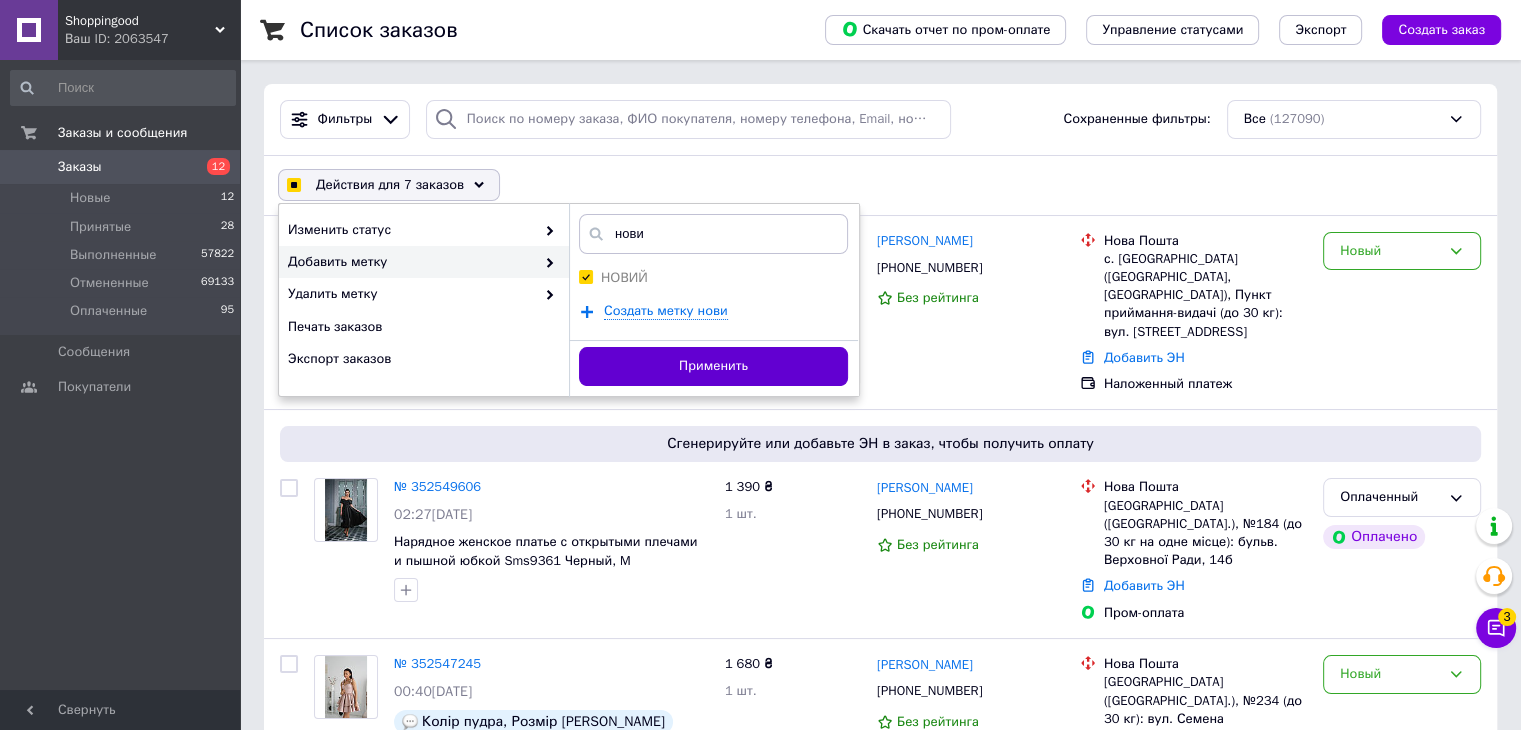 click on "Применить" at bounding box center (713, 366) 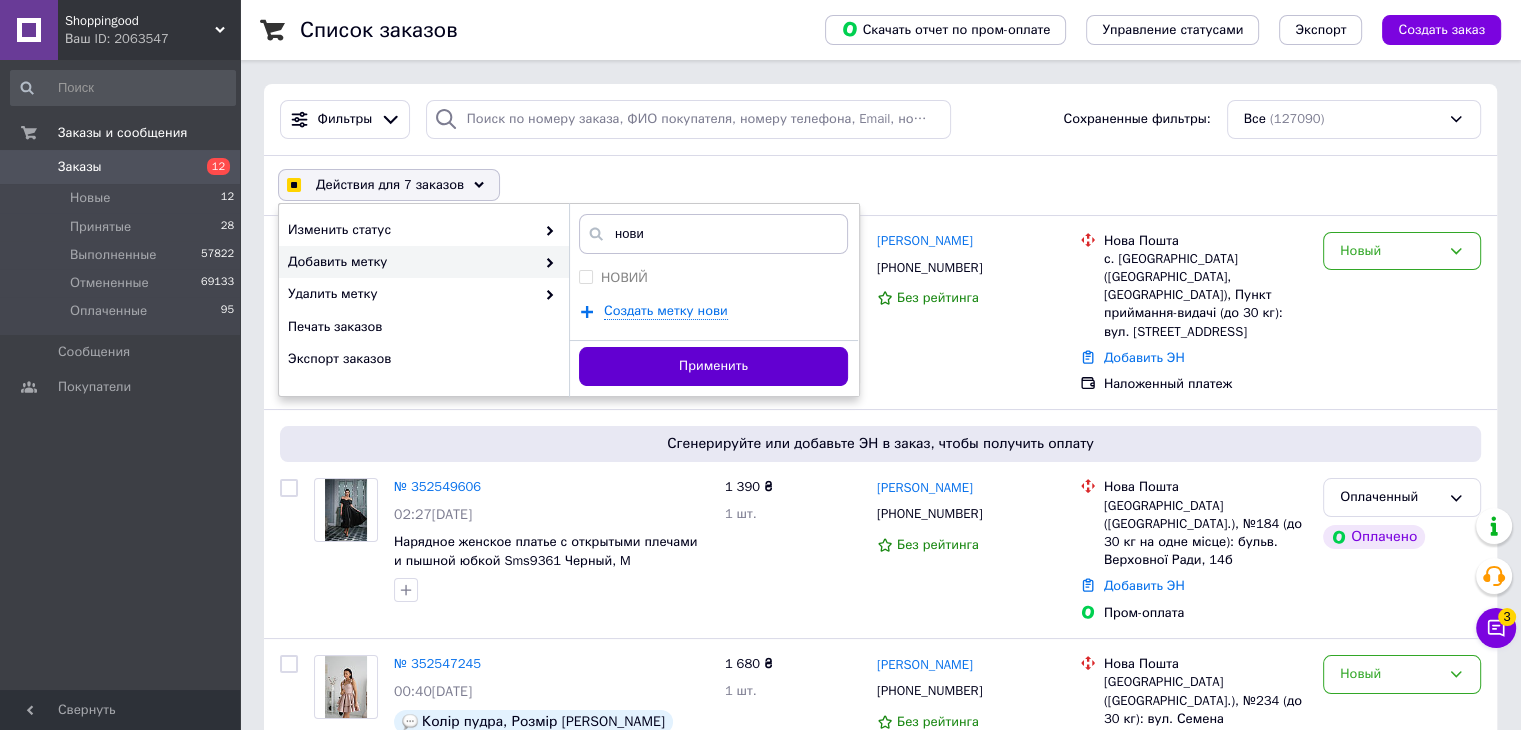 checkbox on "false" 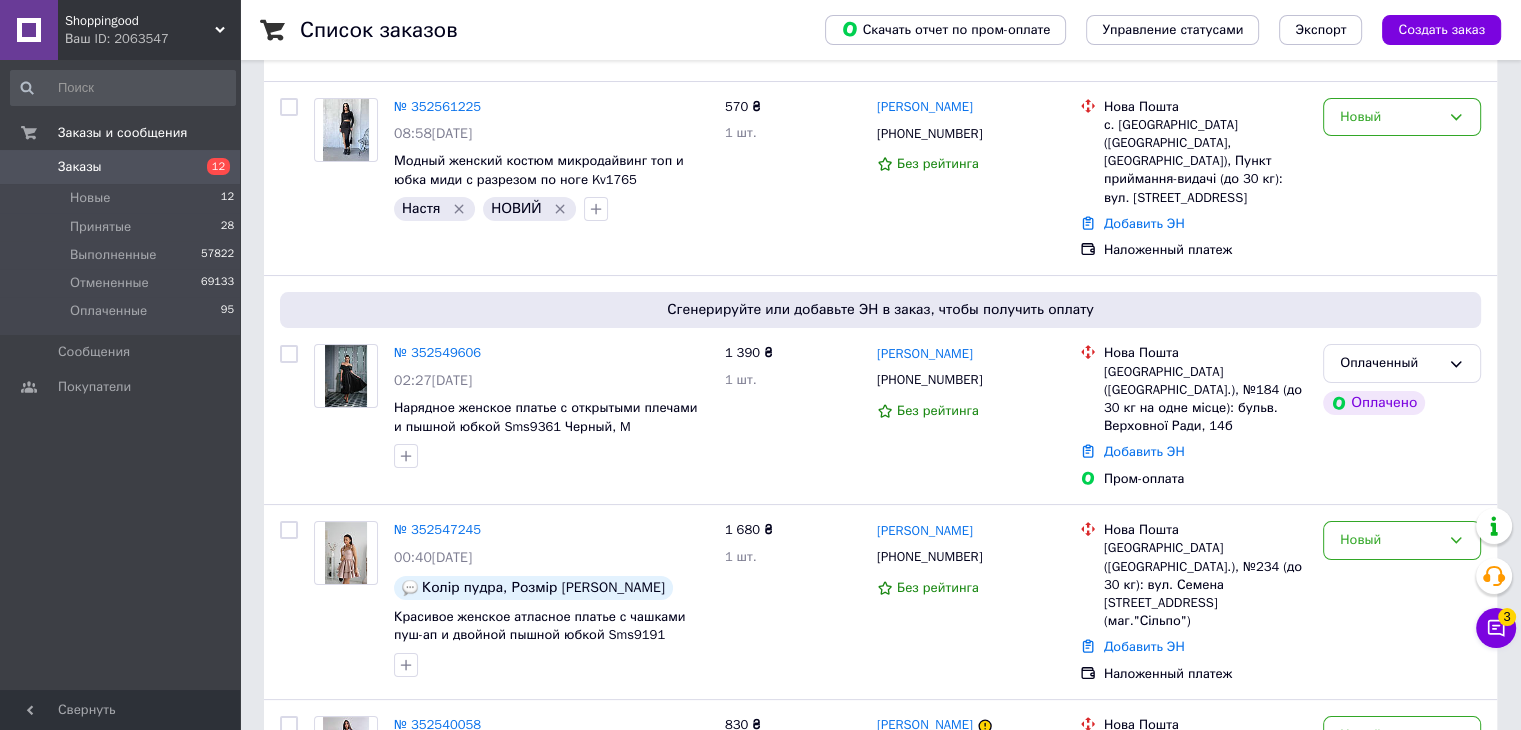 scroll, scrollTop: 0, scrollLeft: 0, axis: both 